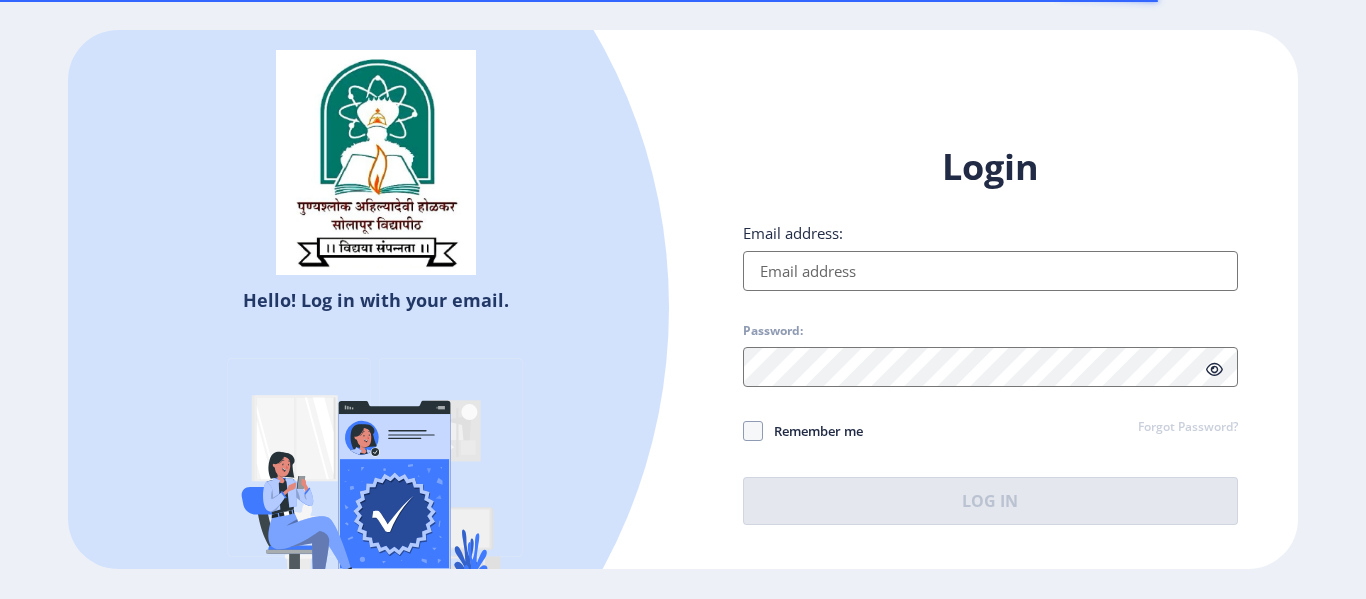 scroll, scrollTop: 0, scrollLeft: 0, axis: both 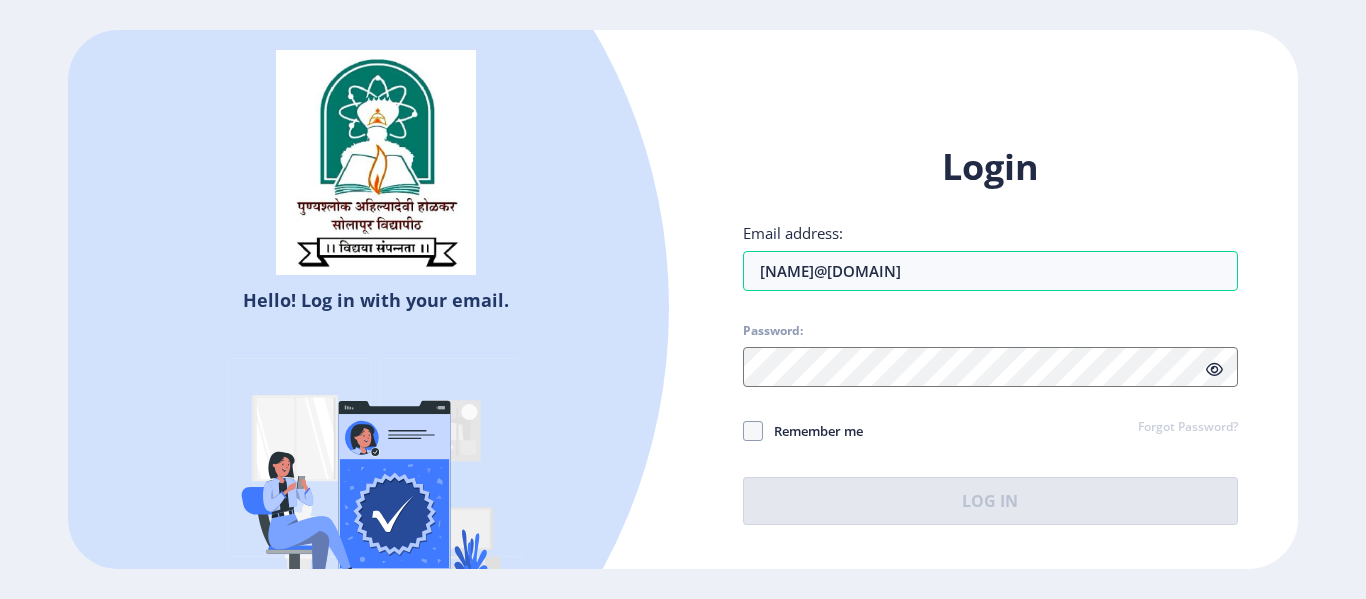 type on "[NAME]@[DOMAIN]" 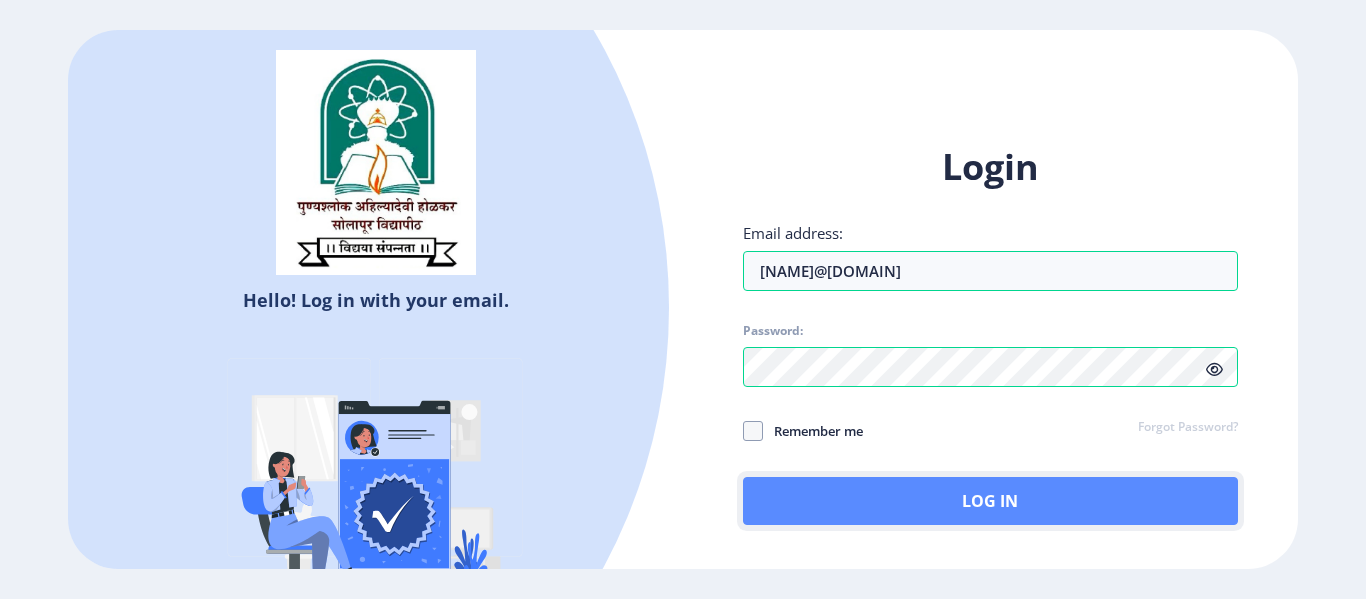click on "Log In" 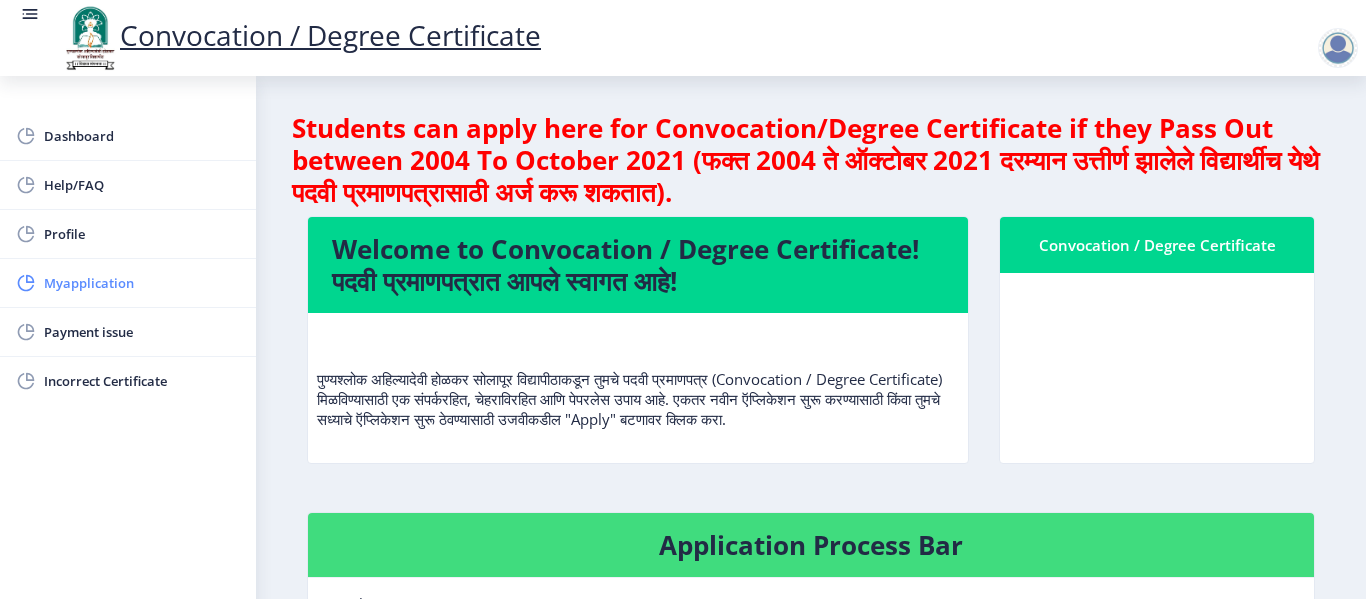 click on "Myapplication" 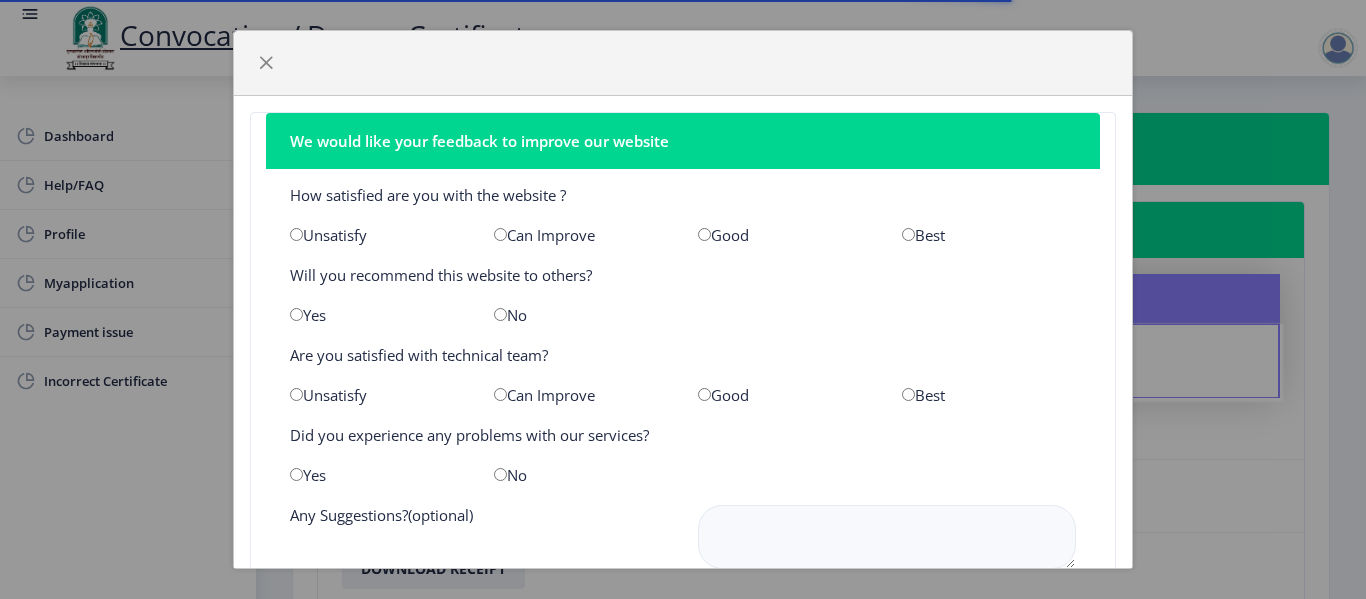 scroll, scrollTop: 141, scrollLeft: 0, axis: vertical 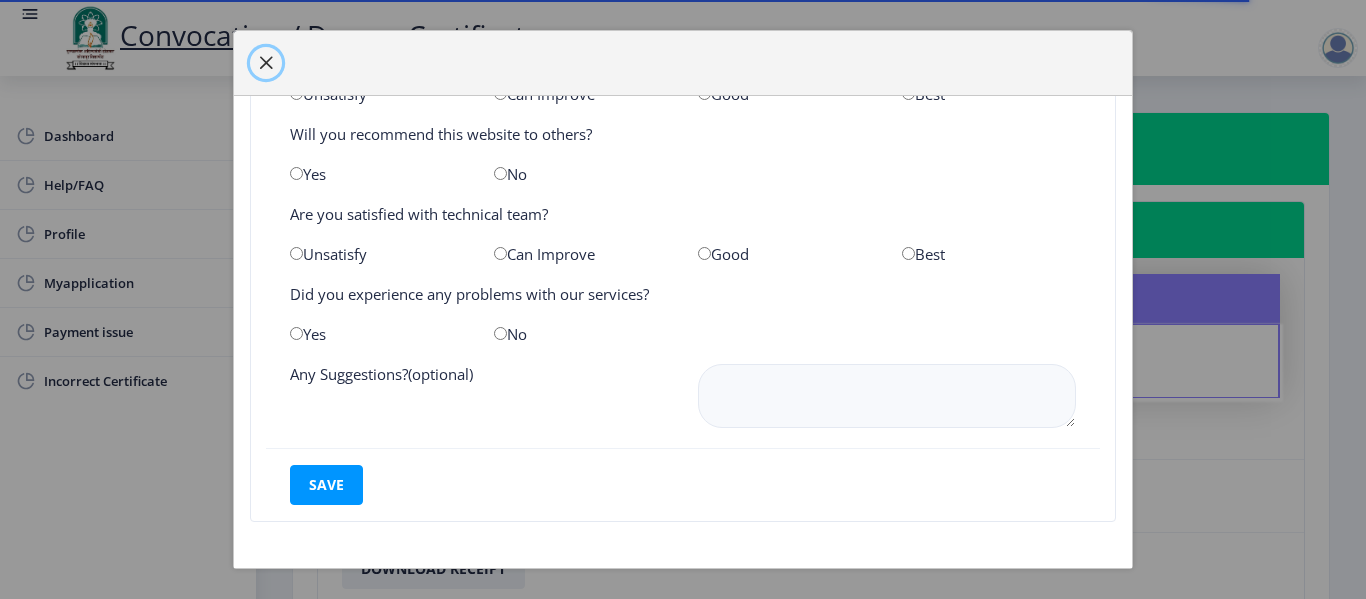 click 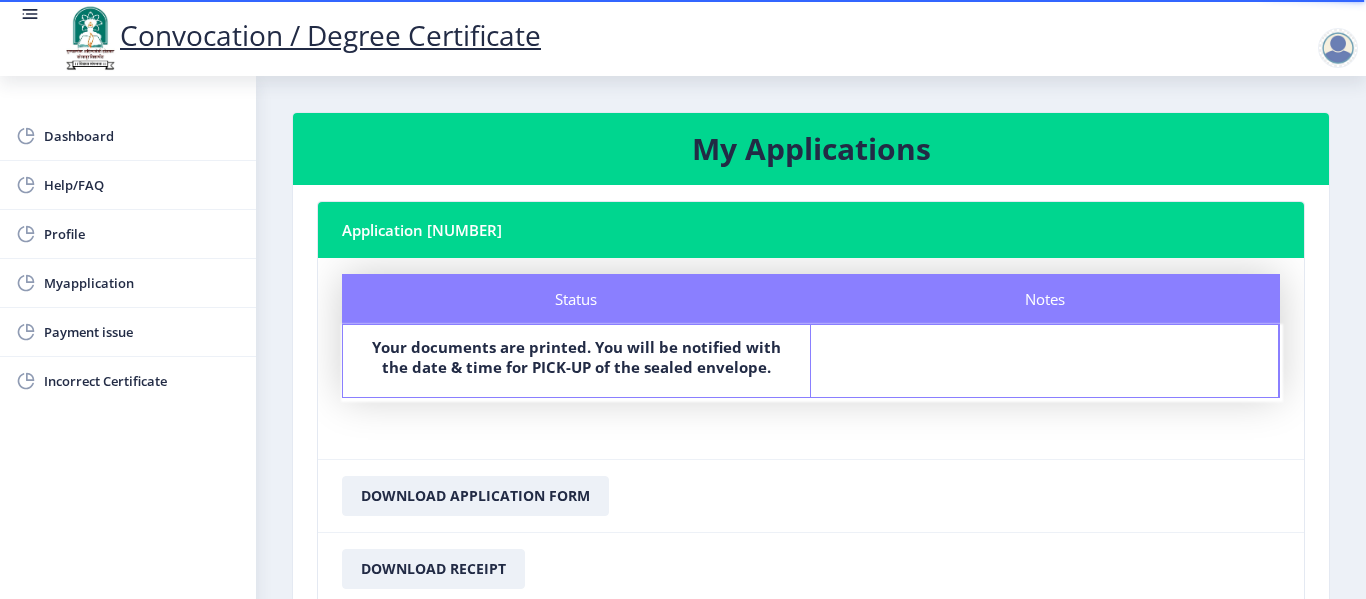 click on "Application [NUMBER]  Status Notes Status Your documents are printed. You will be notified with the date & time for PICK-UP of the sealed envelope. Notes    Download Application Form Download Receipt" 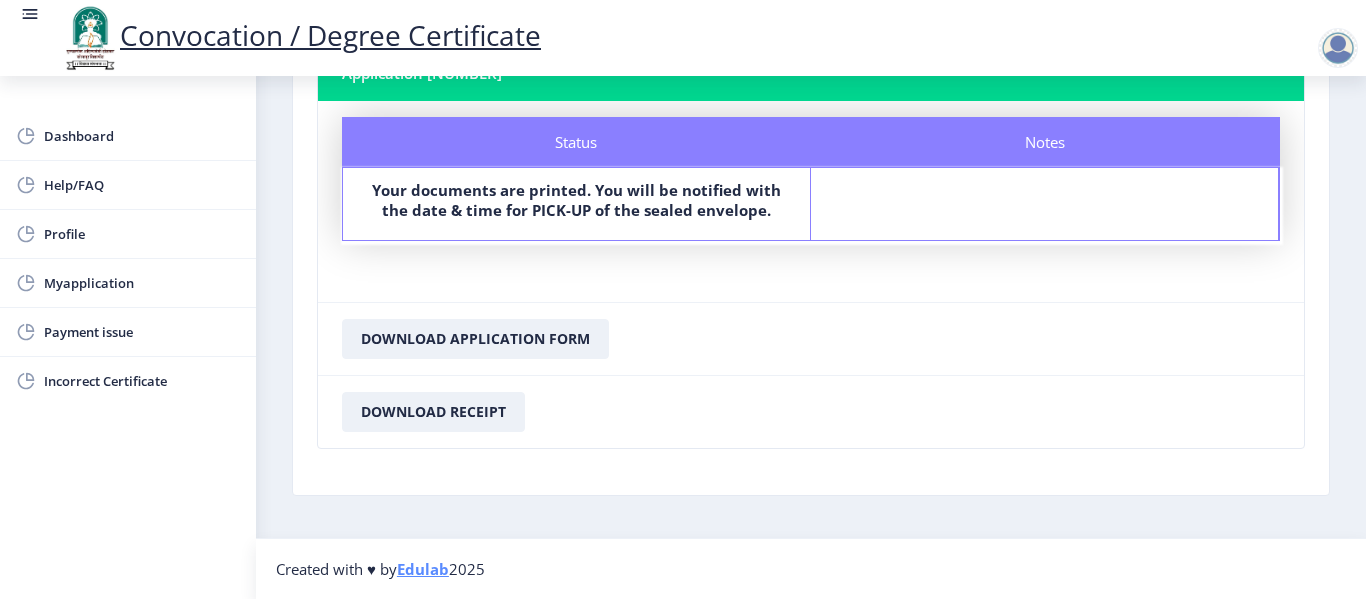 scroll, scrollTop: 117, scrollLeft: 0, axis: vertical 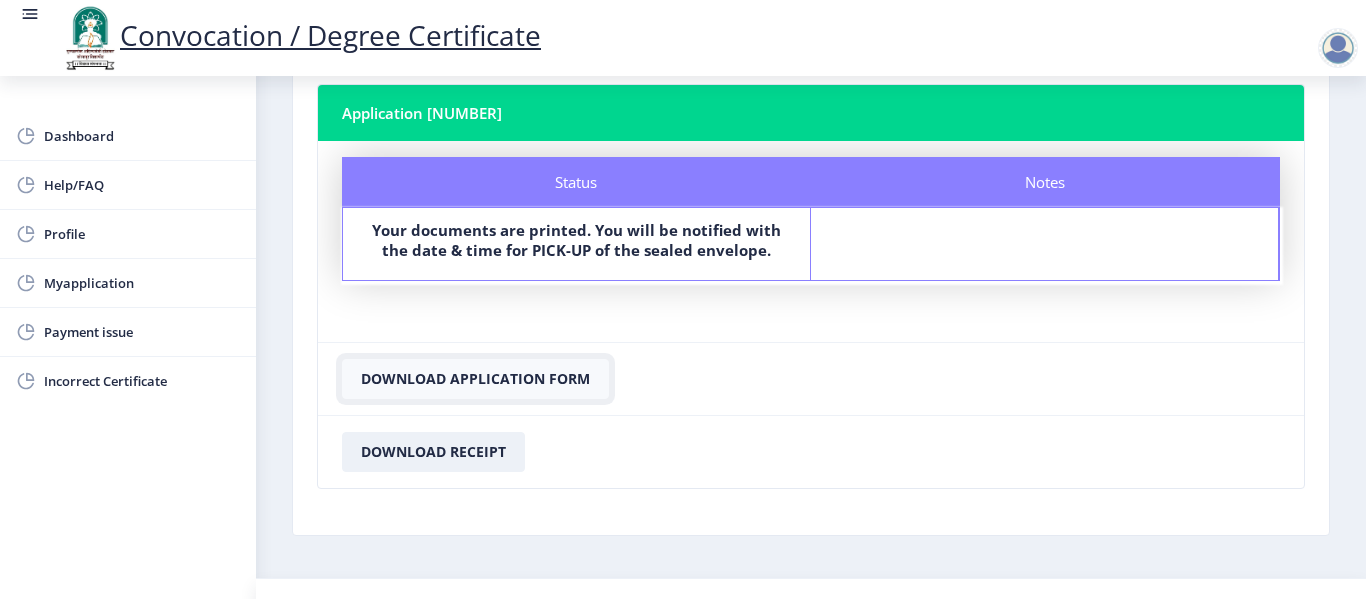 click on "Download Application Form" 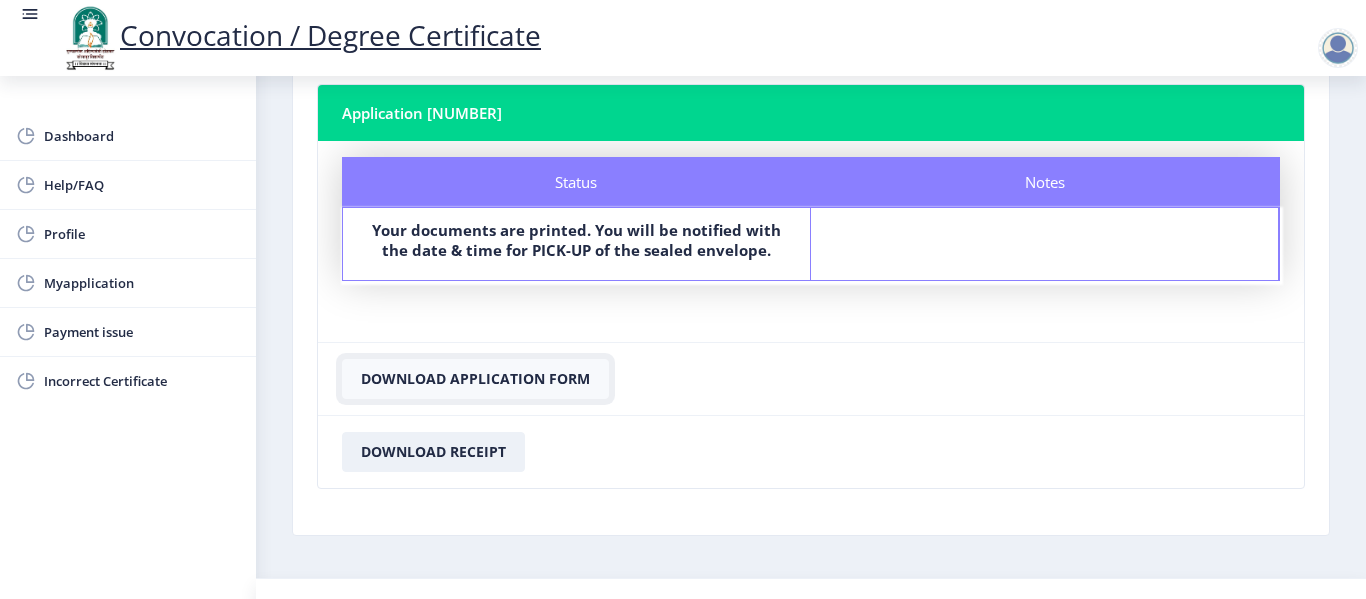 click on "Download Application Form" 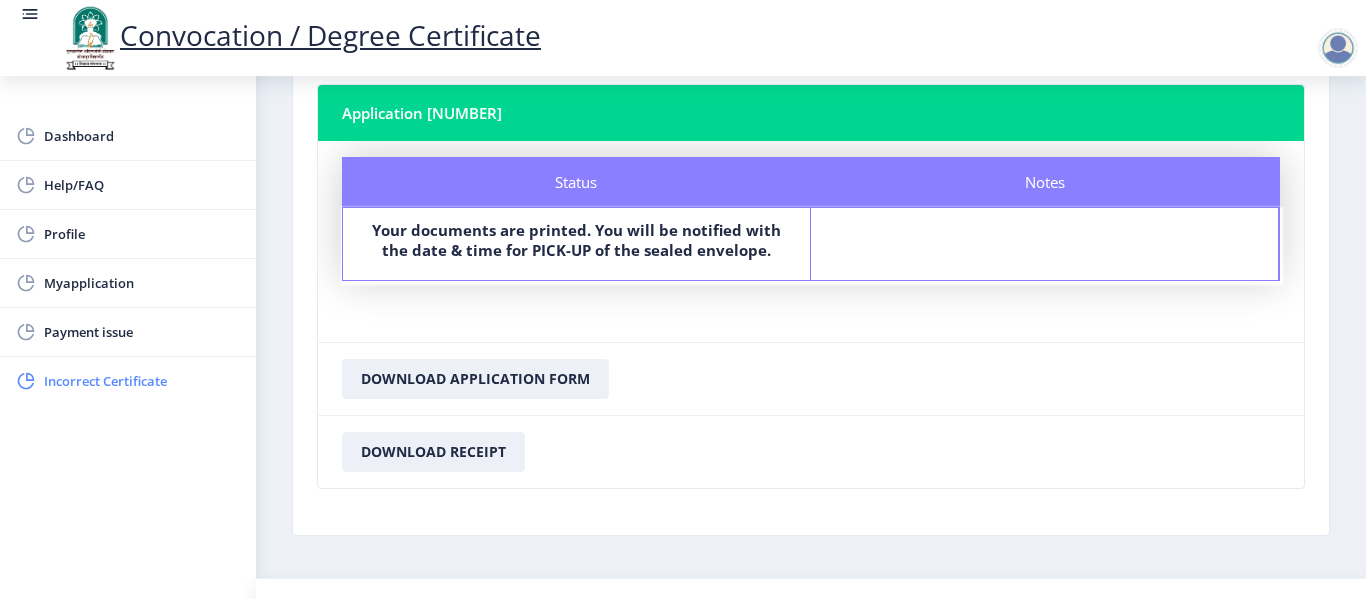 click on "Incorrect Certificate" 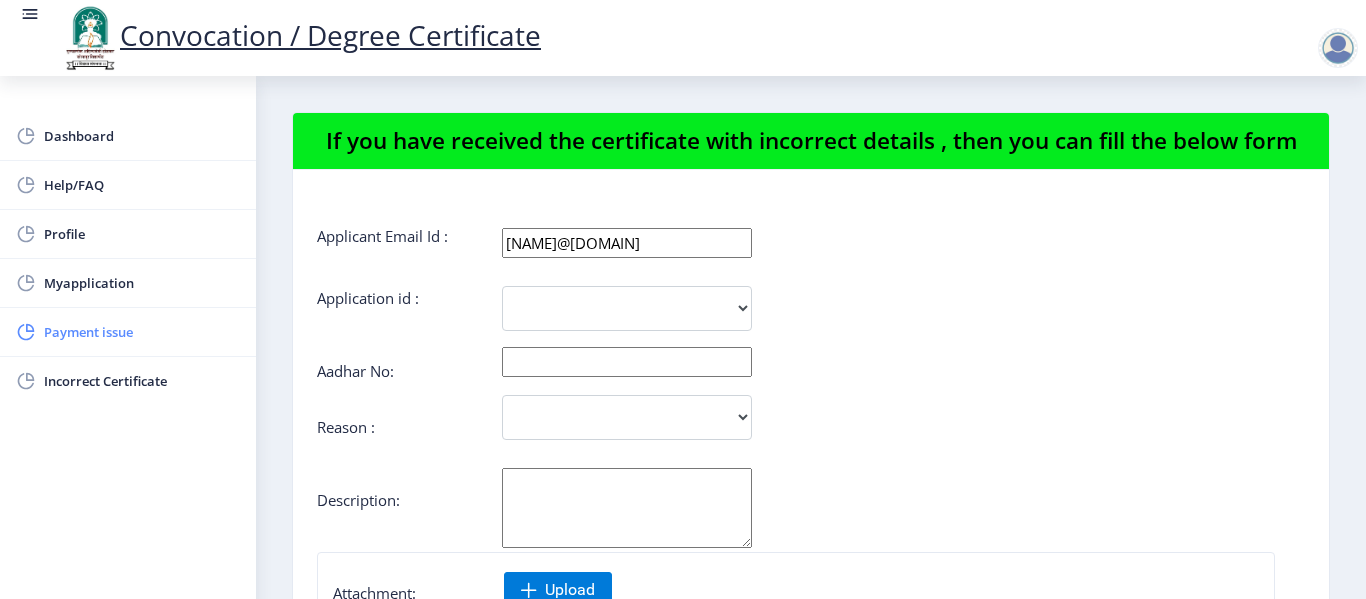 click on "Payment issue" 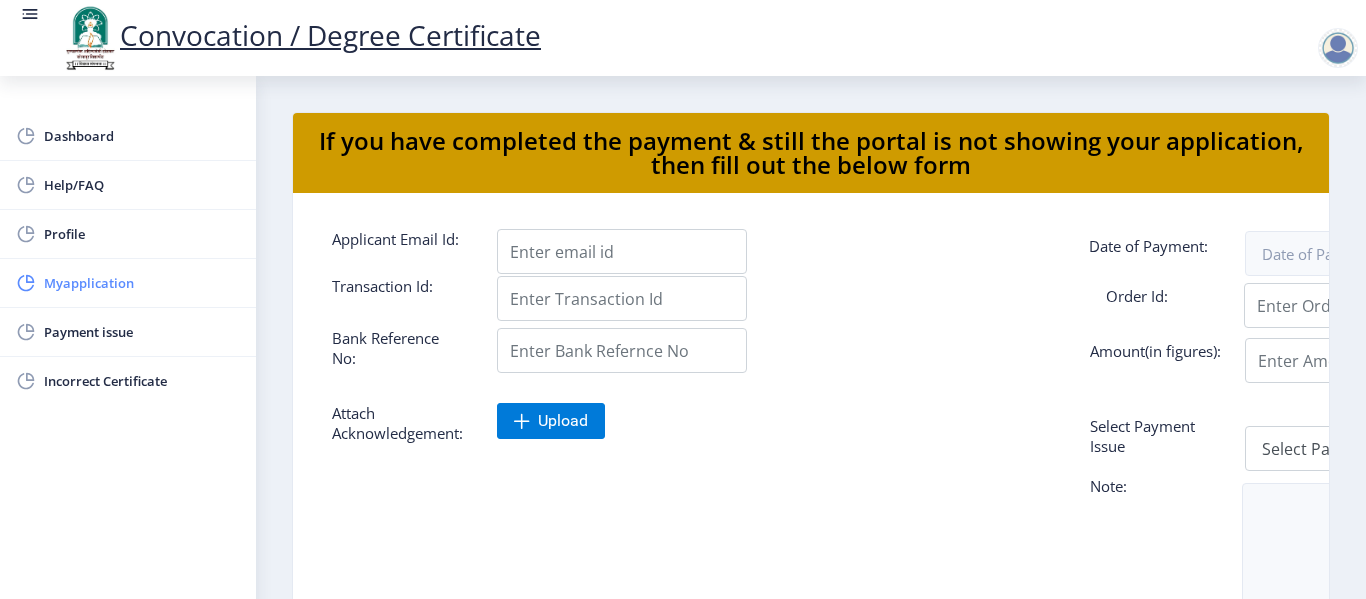 click on "Myapplication" 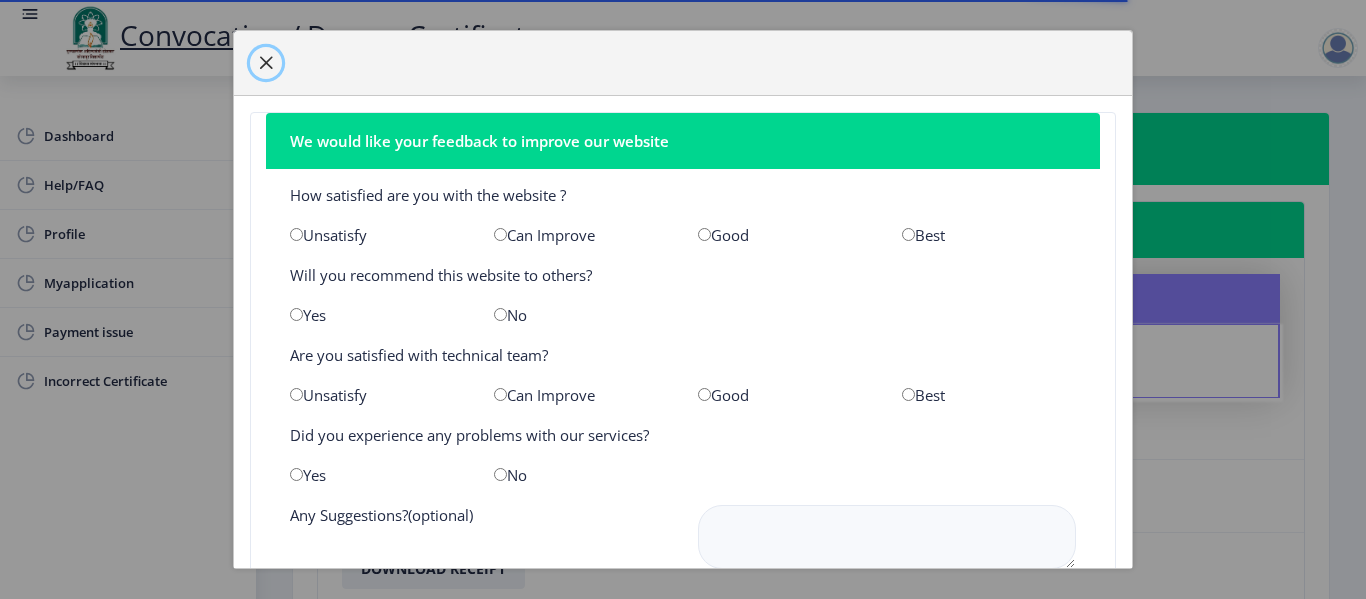 click 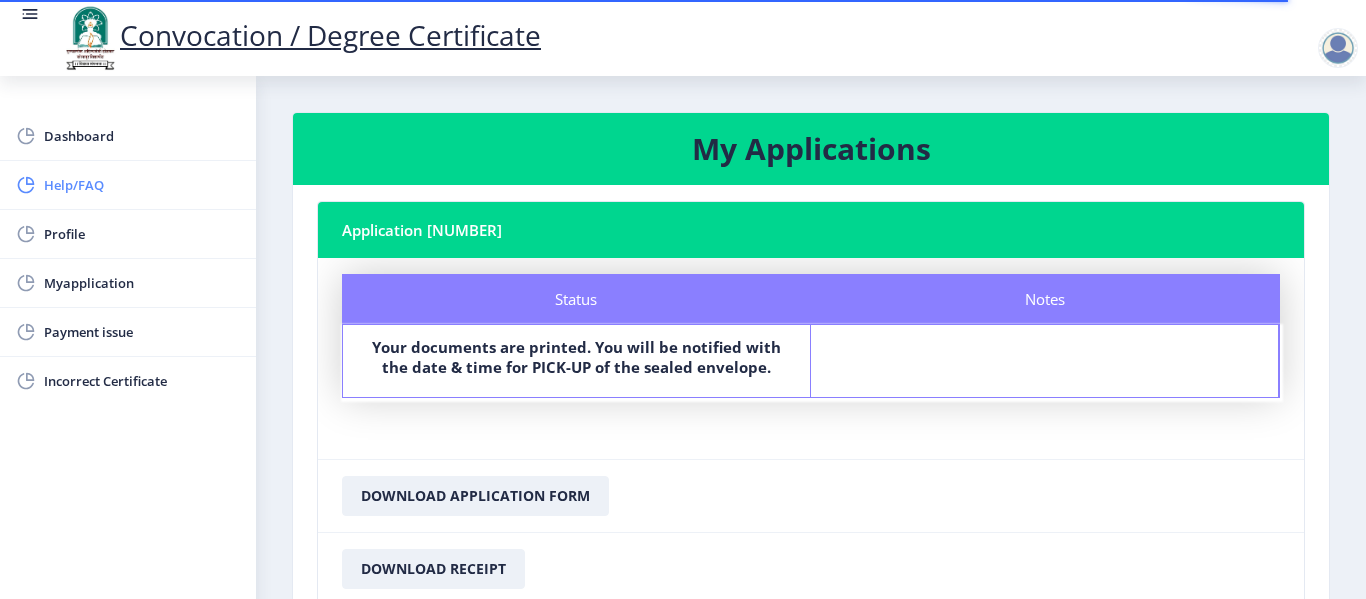 click on "Help/FAQ" 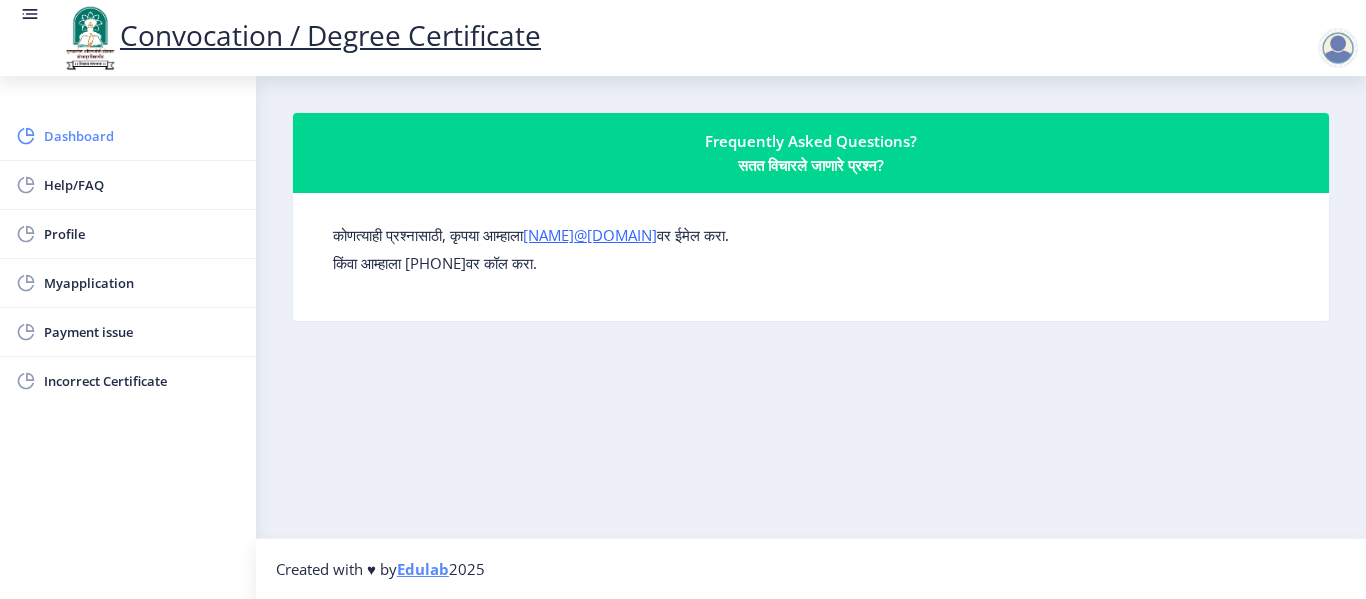 click on "Dashboard" 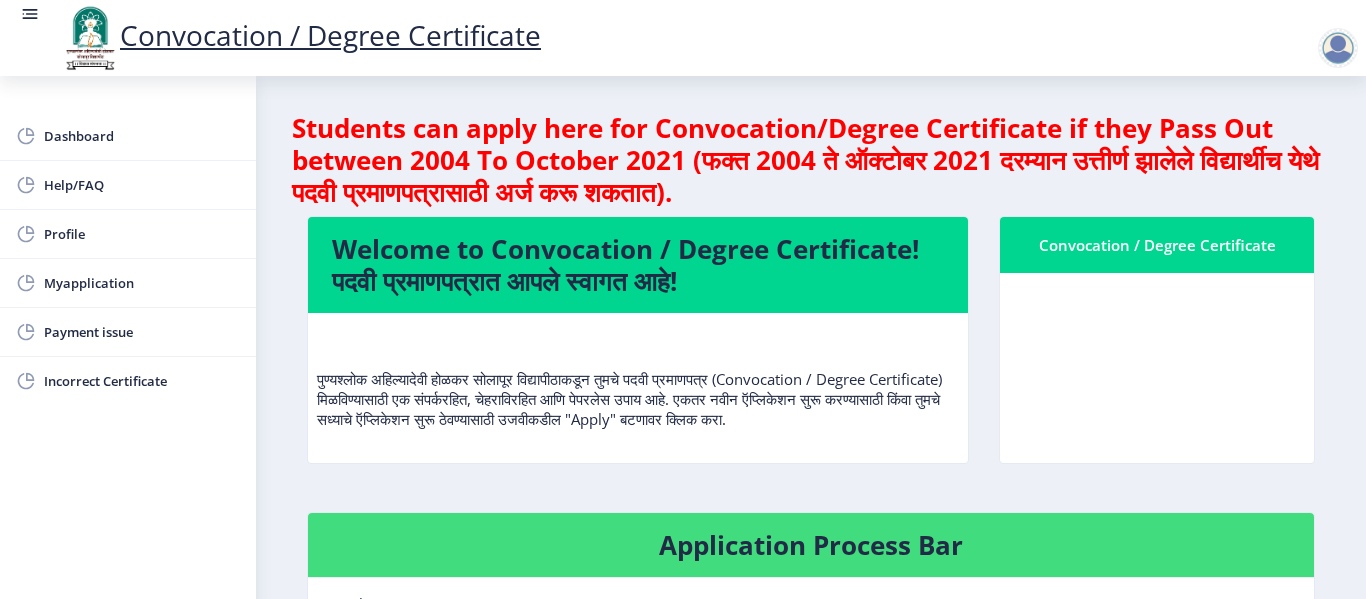 click on "Students can apply here for Convocation/Degree Certificate if they Pass Out between 2004 To October 2021 (फक्त 2004 ते ऑक्टोबर 2021 दरम्यान उत्तीर्ण झालेले विद्यार्थीच येथे पदवी प्रमाणपत्रासाठी अर्ज करू शकतात).  Welcome to Convocation / Degree Certificate!  पदवी प्रमाणपत्रात आपले स्वागत आहे!   Convocation / Degree Certificate  Application Process Bar Application:[NUMBER] 1 Applied 2 Verified 3 Signed/Print 4 Sent/Couriered to recipient Remarks:  मदत पाहिजे? कृपया खालील सूचना पुस्तिका डाउनलोड करा  Manual" 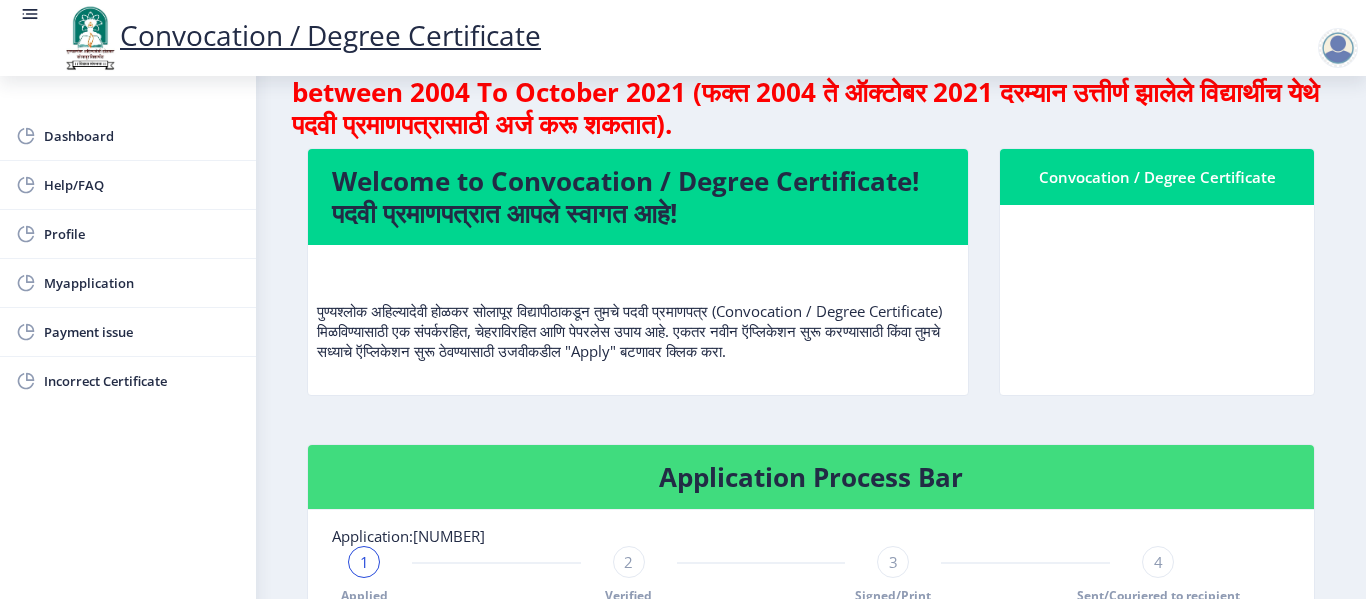 scroll, scrollTop: 47, scrollLeft: 0, axis: vertical 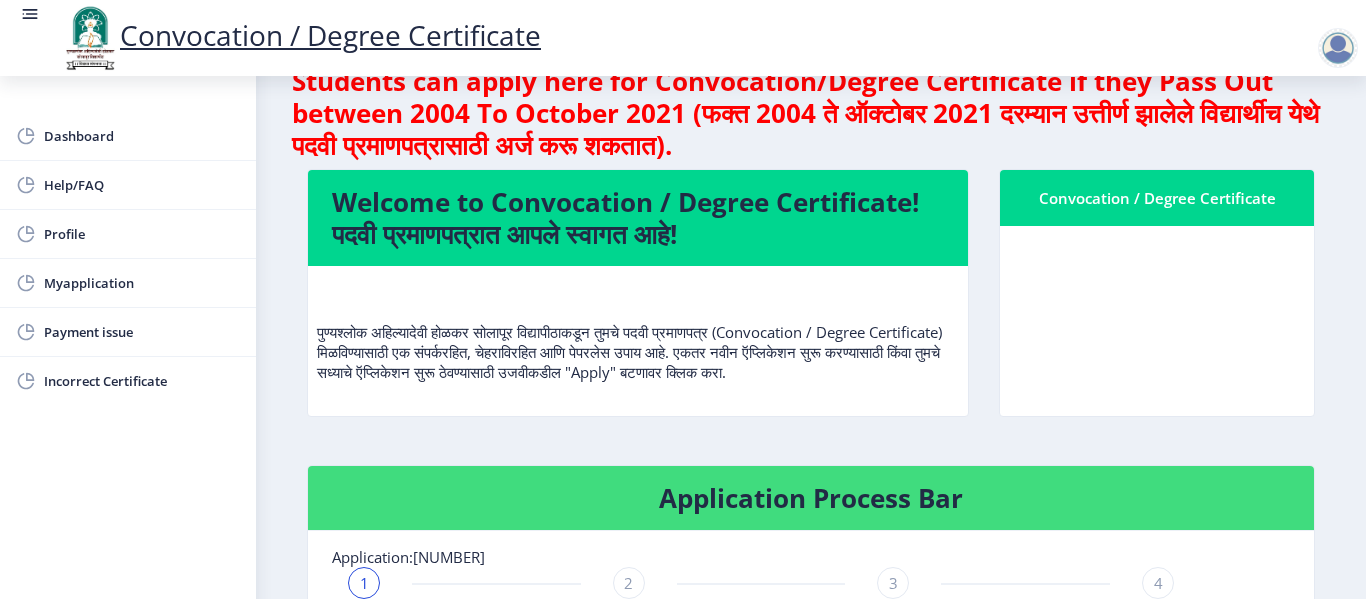 click 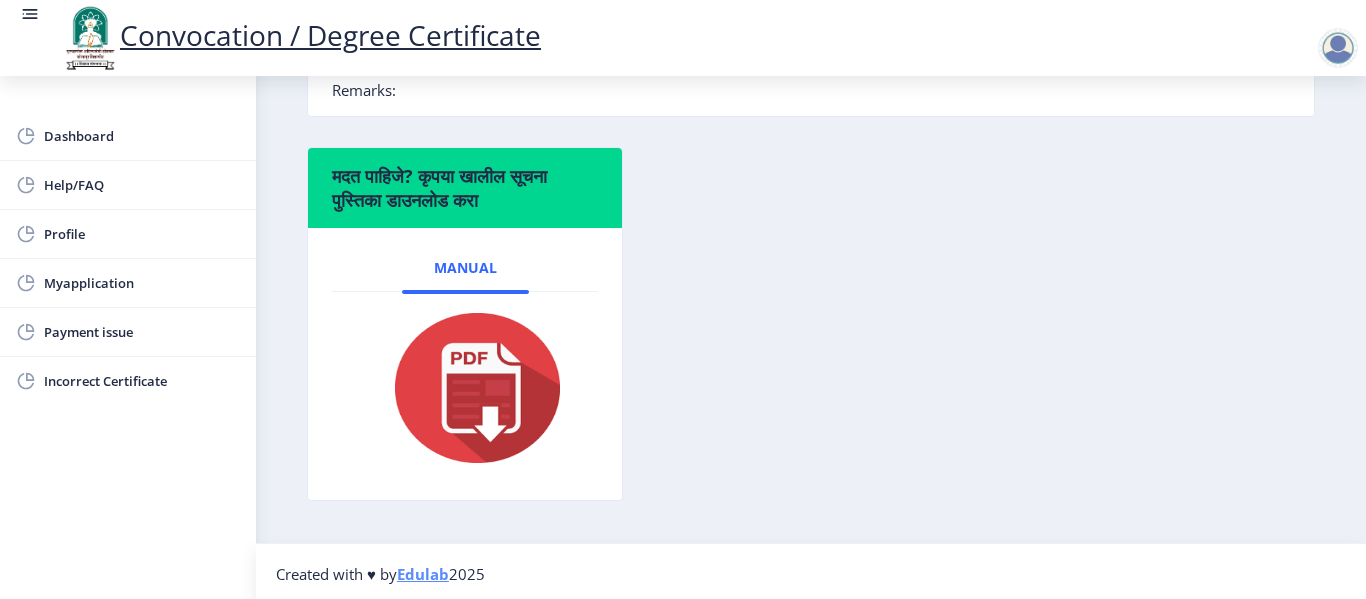 scroll, scrollTop: 647, scrollLeft: 0, axis: vertical 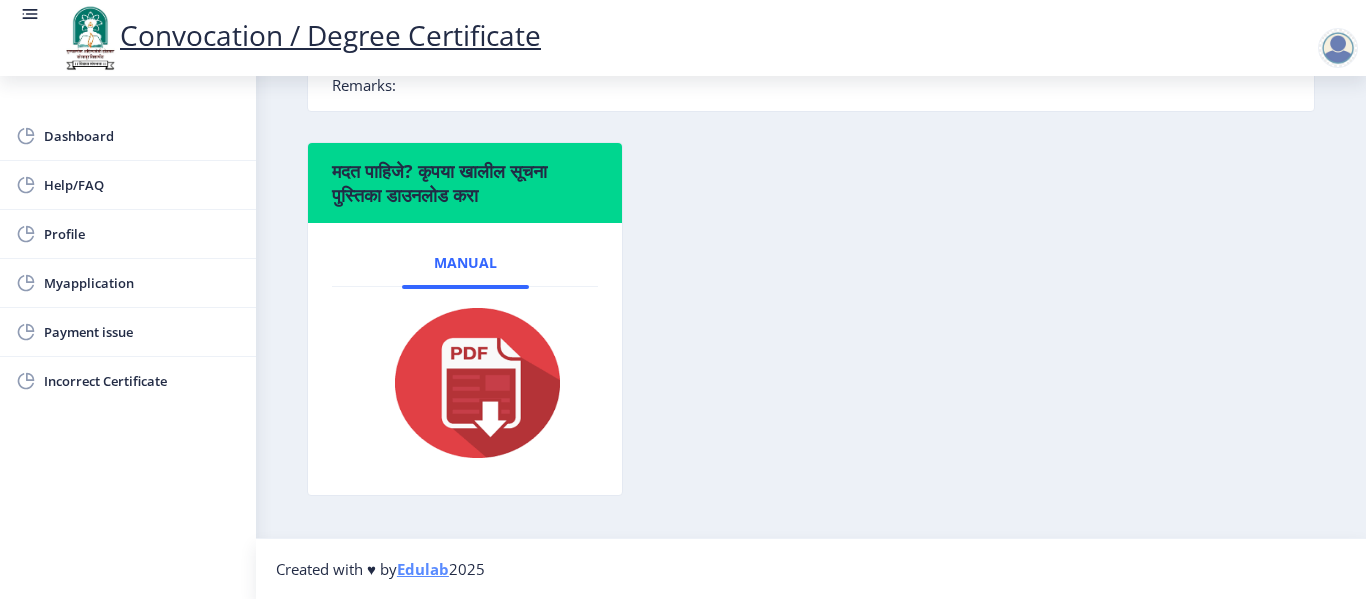 click on "मदत पाहिजे? कृपया खालील सूचना पुस्तिका डाउनलोड करा  Manual" 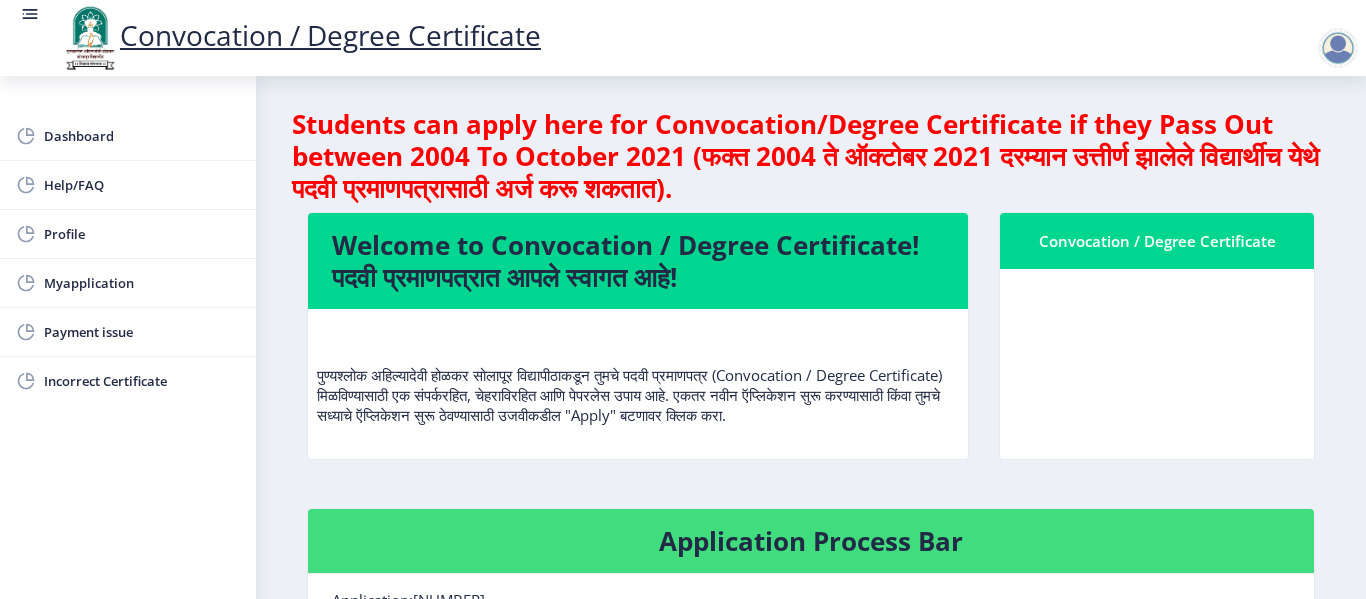 scroll, scrollTop: 0, scrollLeft: 0, axis: both 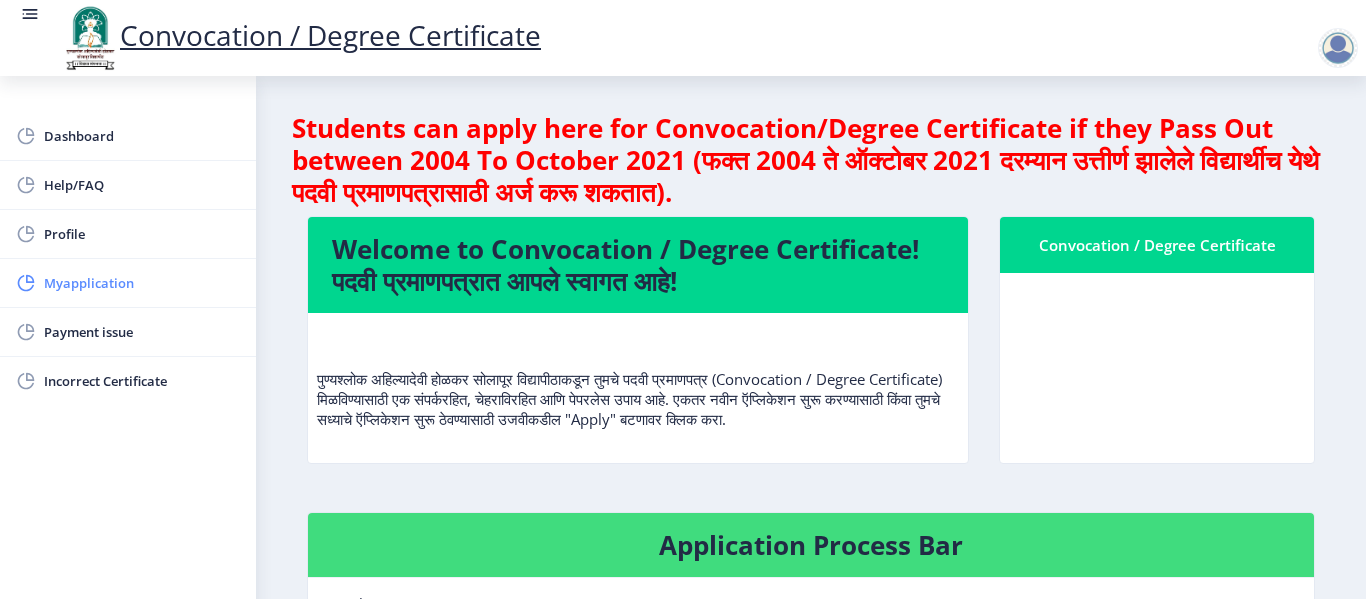 click on "Myapplication" 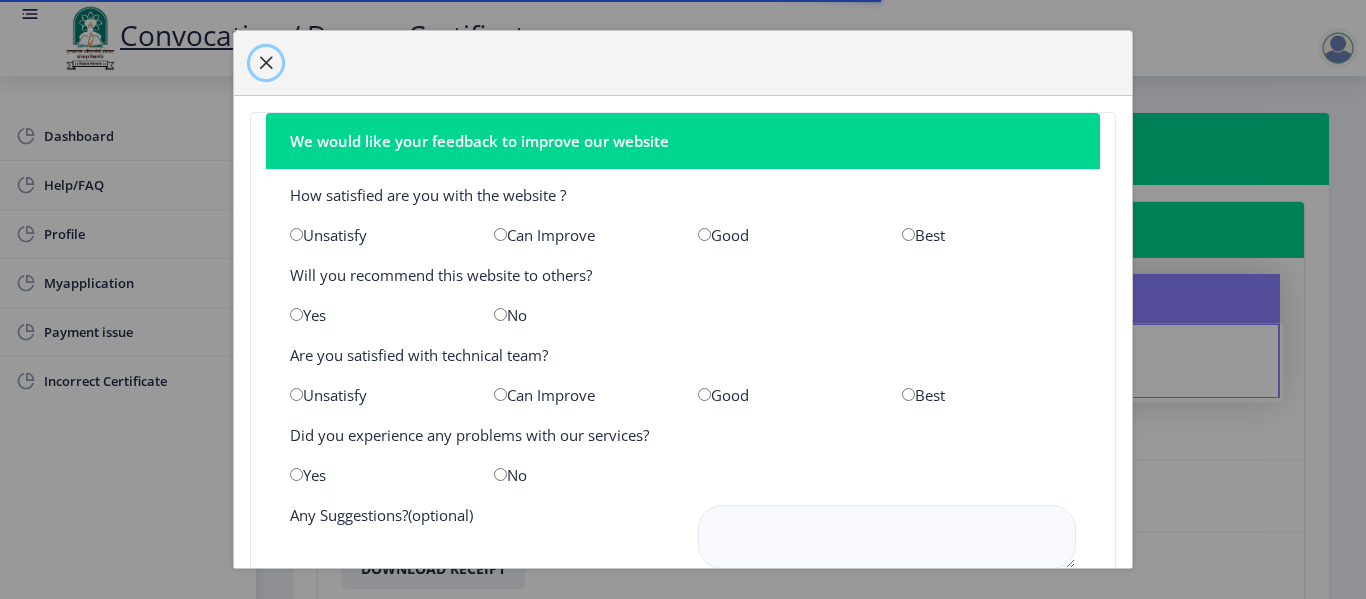 click 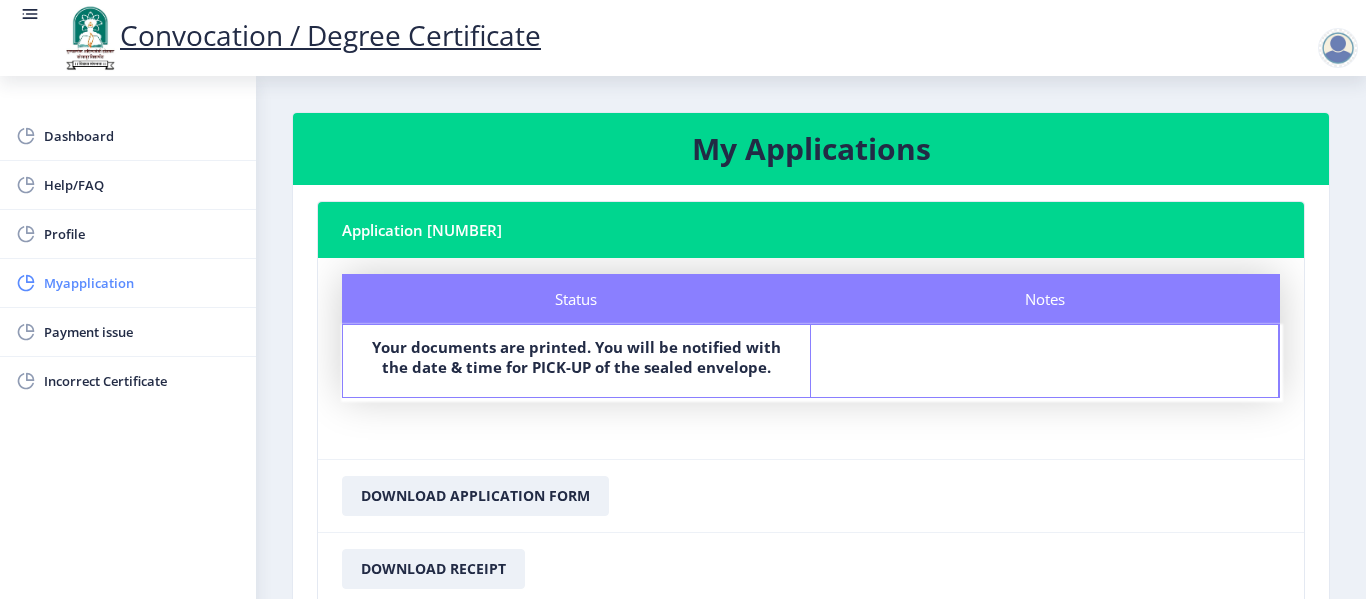 click on "Myapplication" 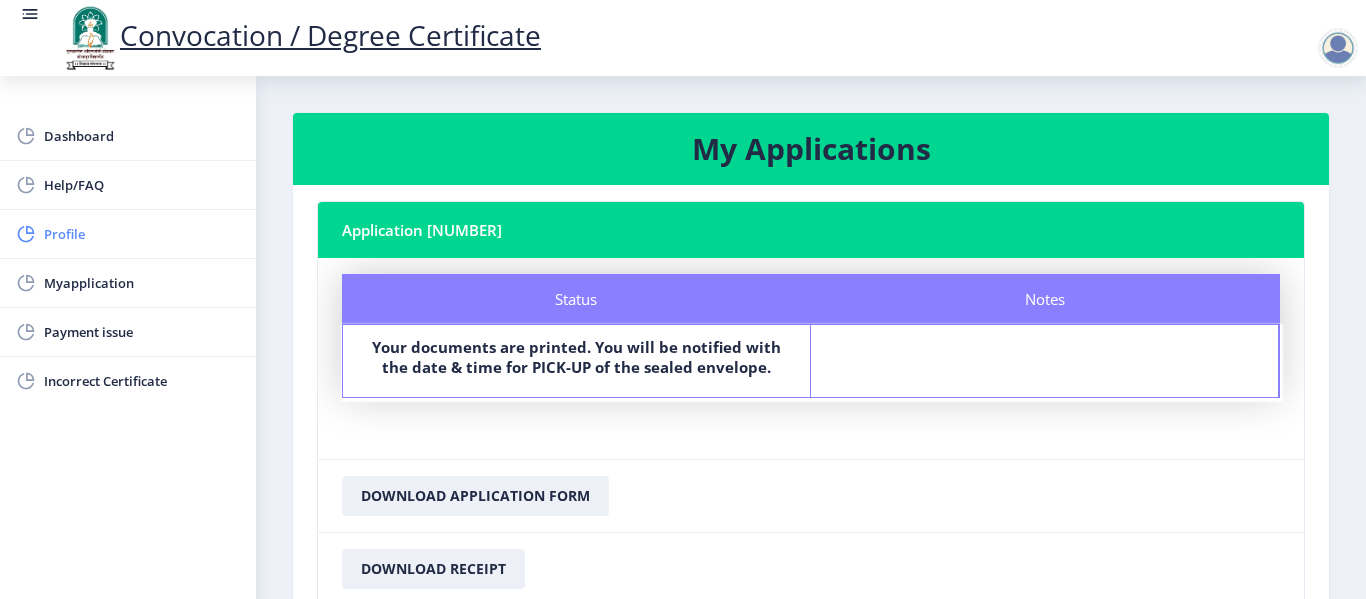 click on "Profile" 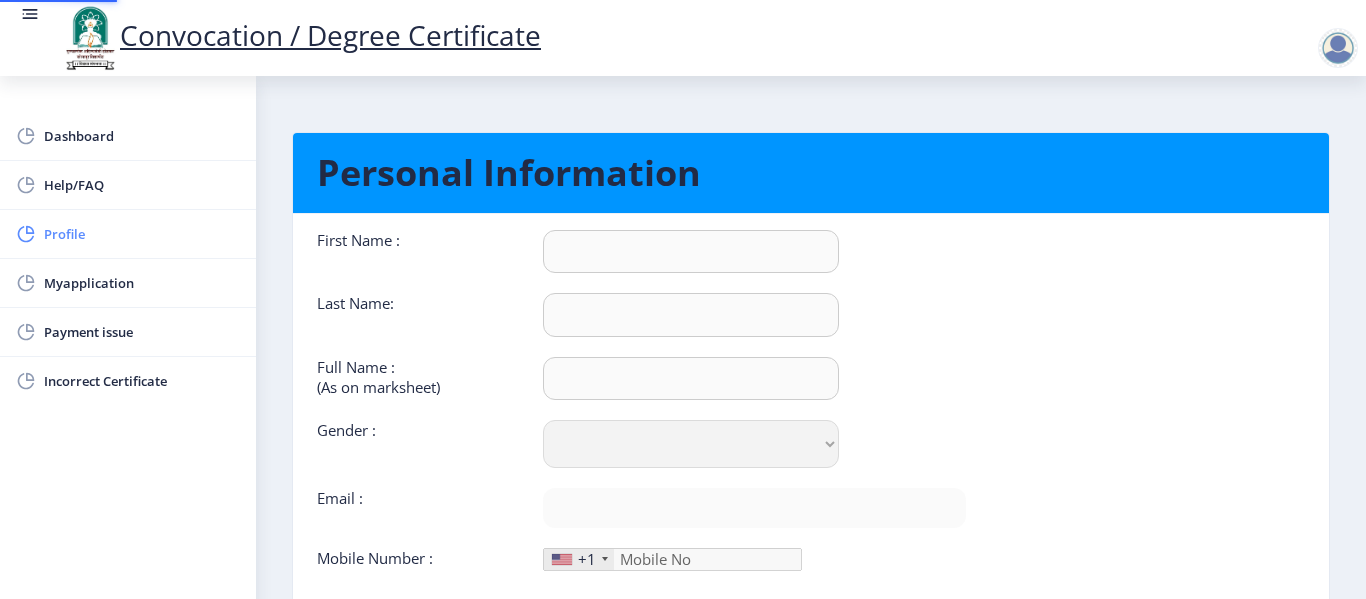 type on "[NAME]" 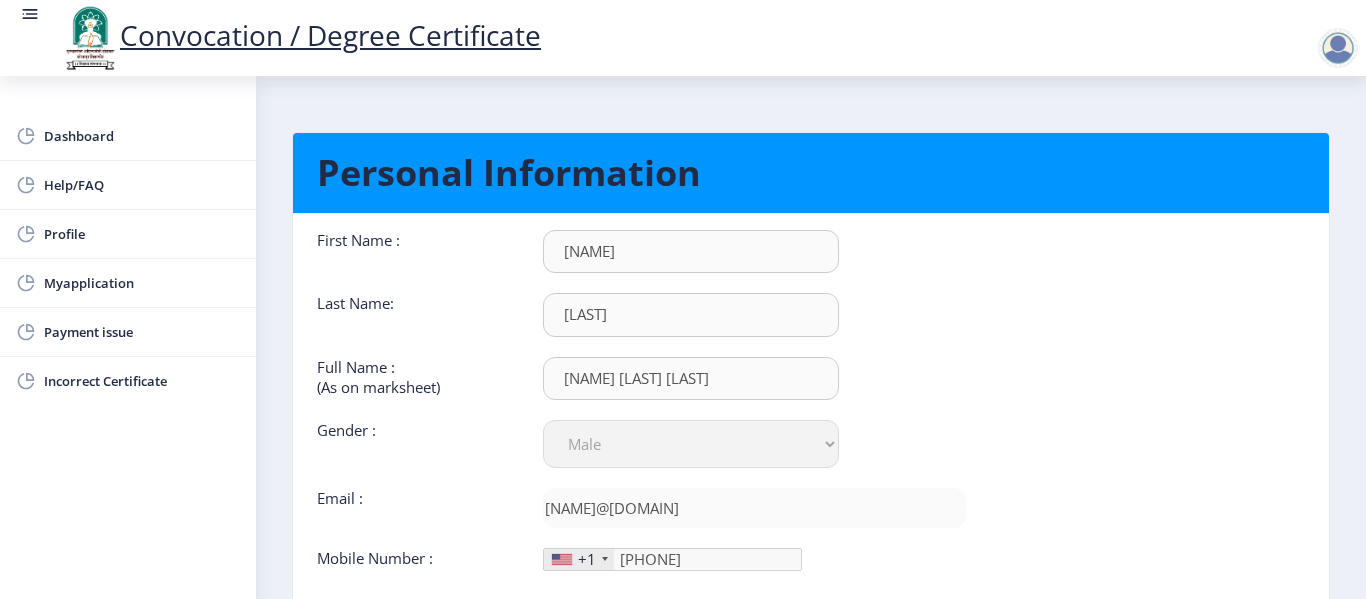 click on "Last Name:" 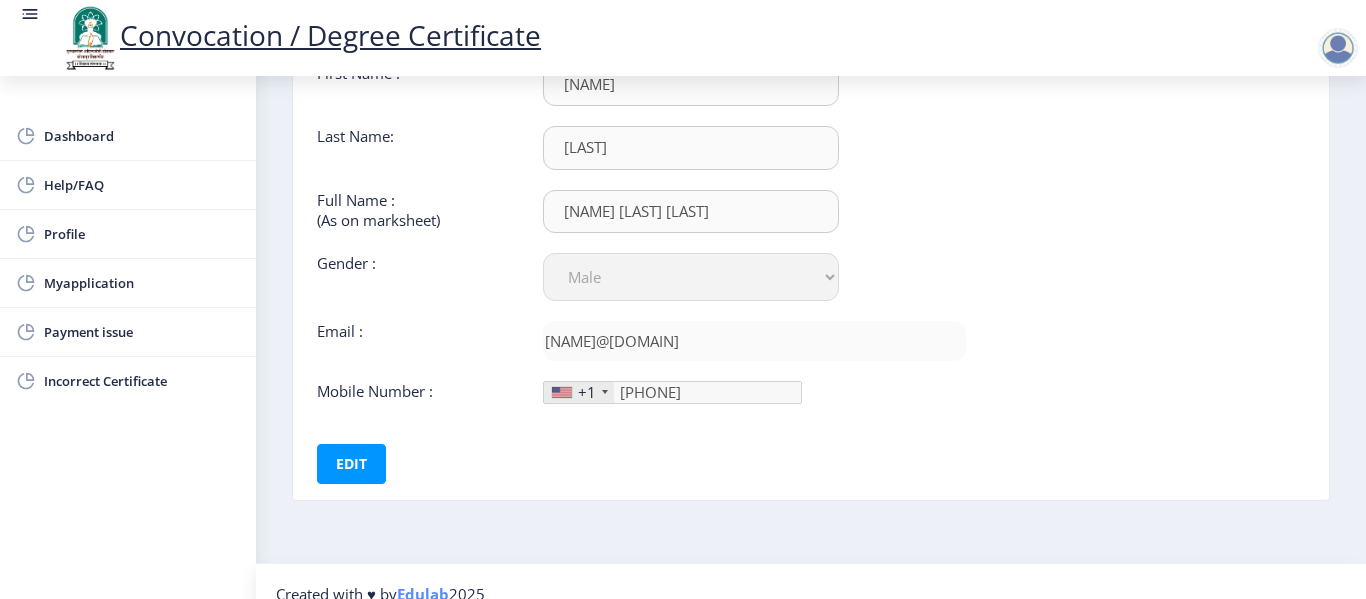 scroll, scrollTop: 192, scrollLeft: 0, axis: vertical 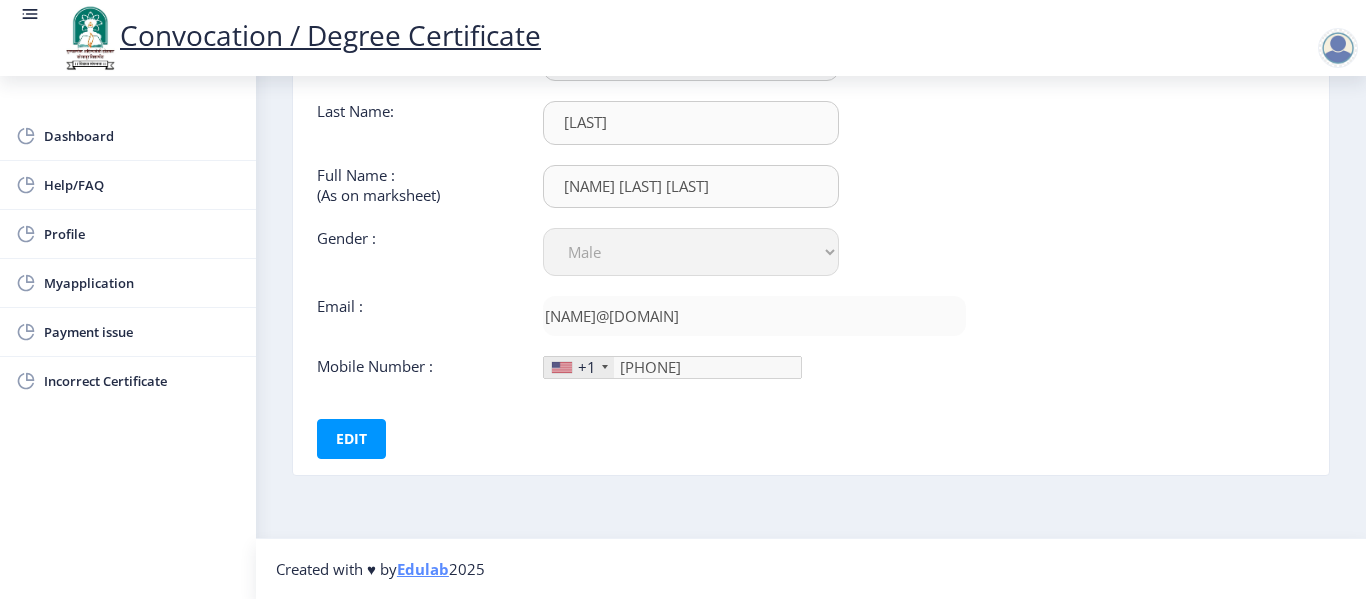 click on "+1" 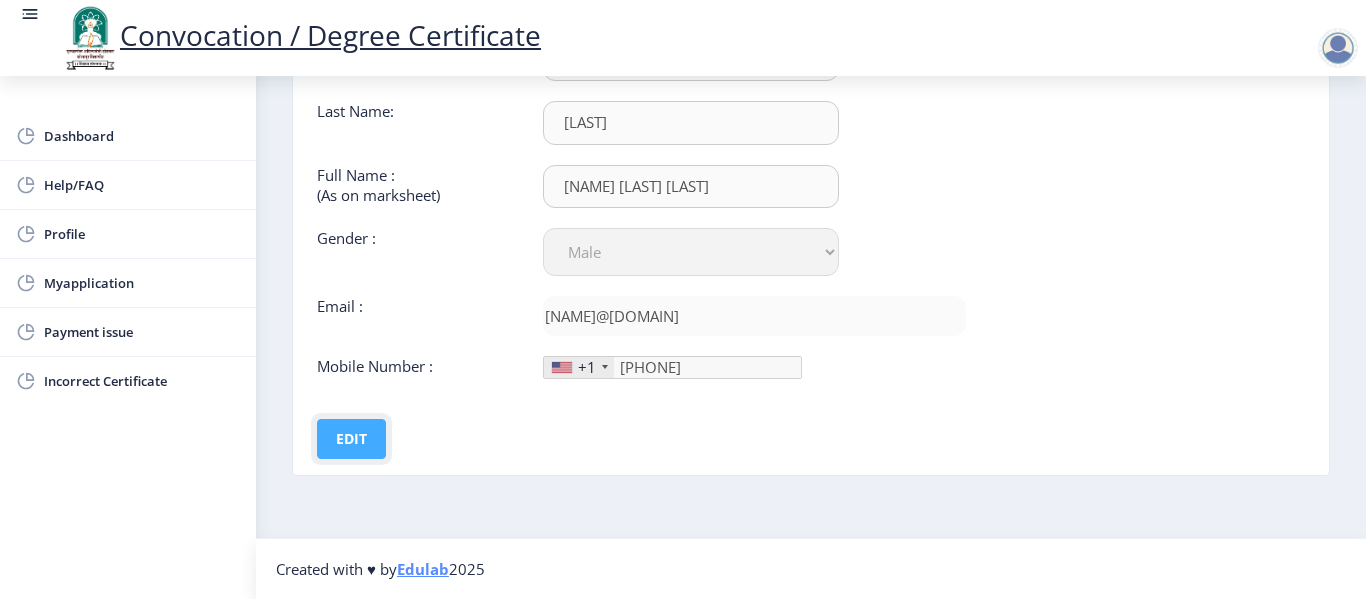 click on "Edit" 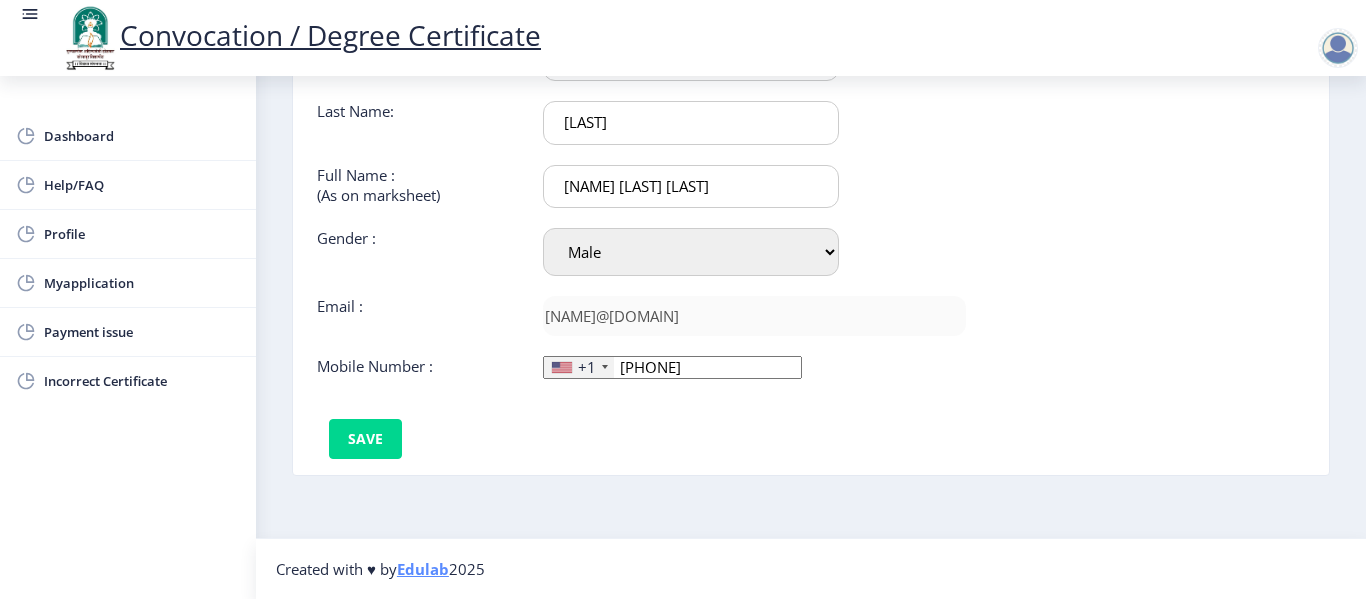click on "+1" 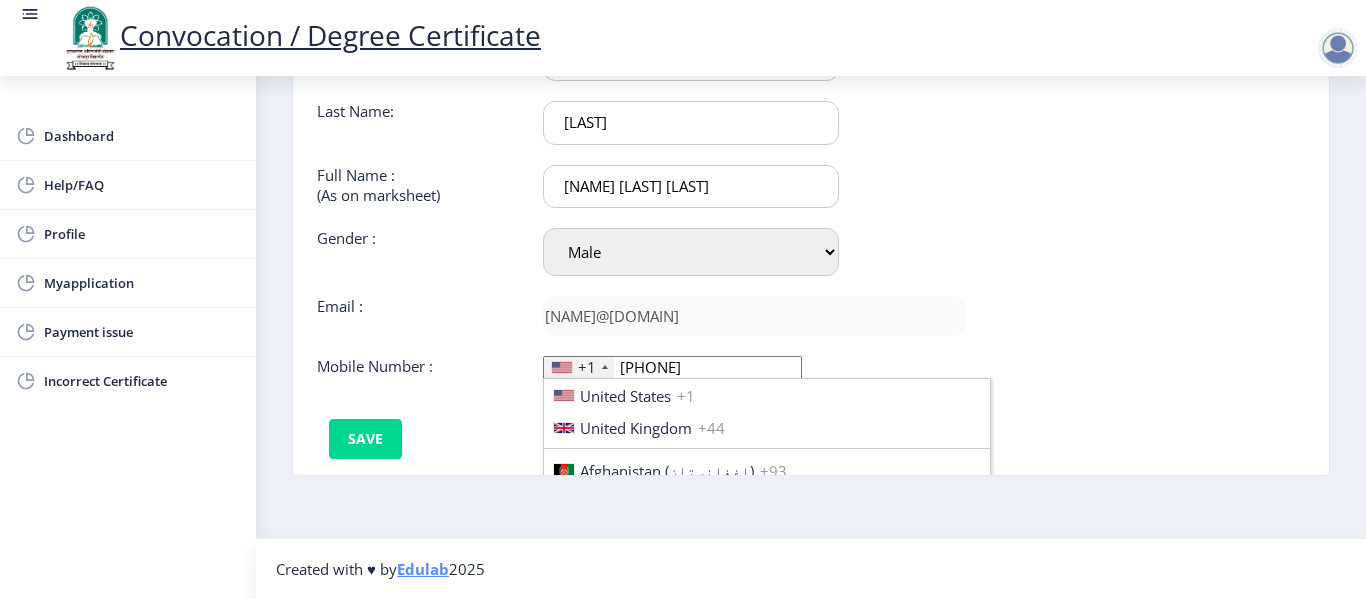 scroll, scrollTop: 3062, scrollLeft: 0, axis: vertical 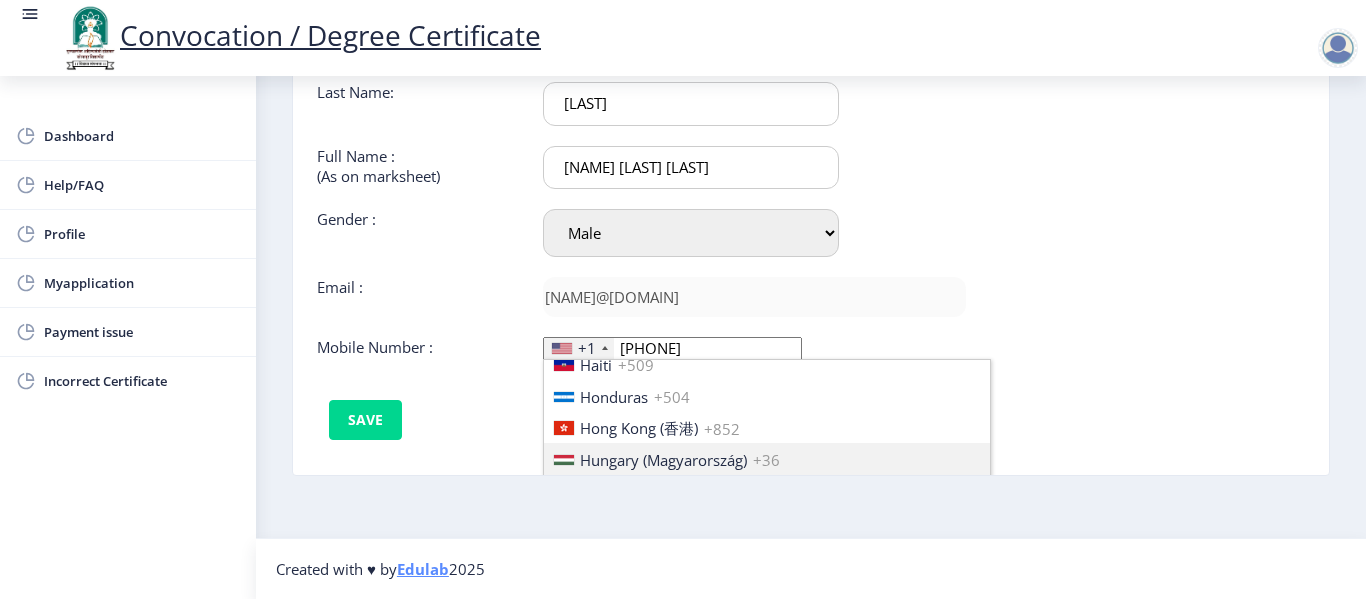 type 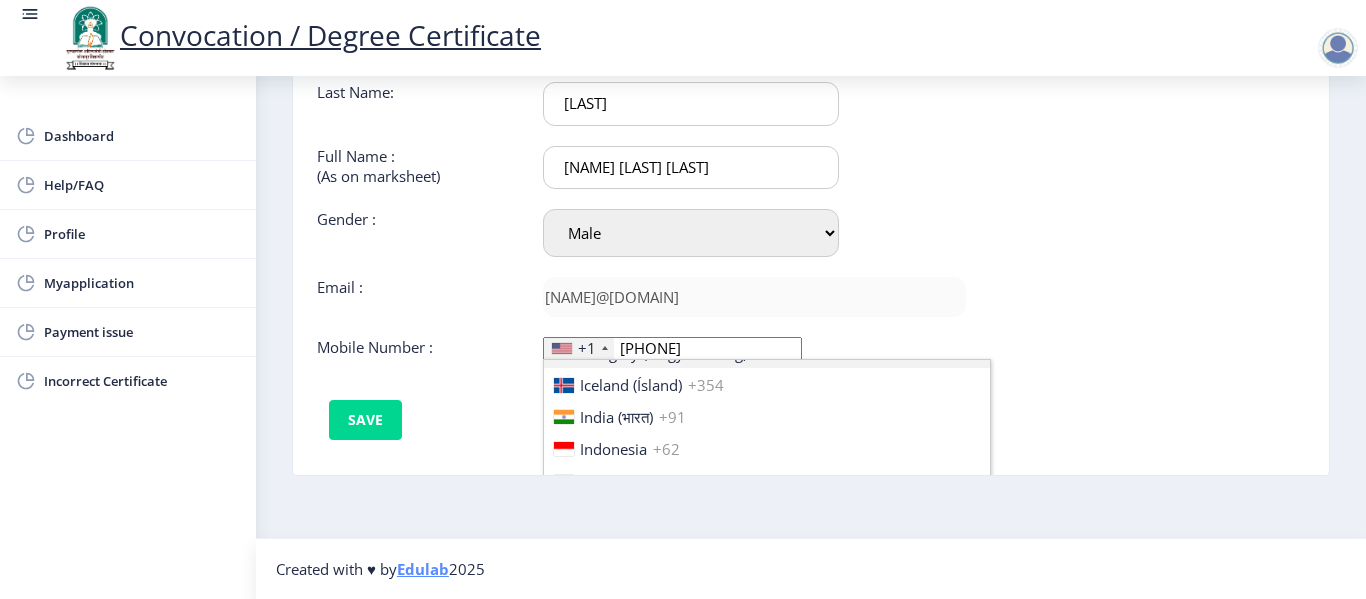 scroll, scrollTop: 3203, scrollLeft: 0, axis: vertical 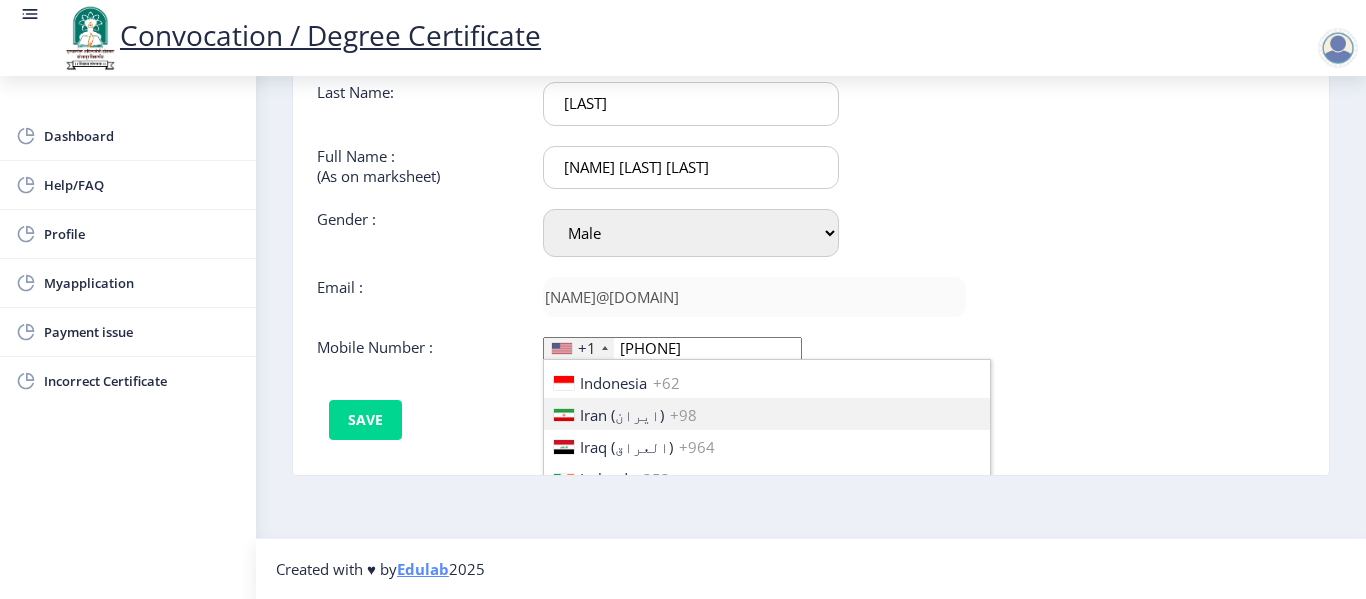 click on "[COUNTRY] +[PHONE]" at bounding box center [767, 414] 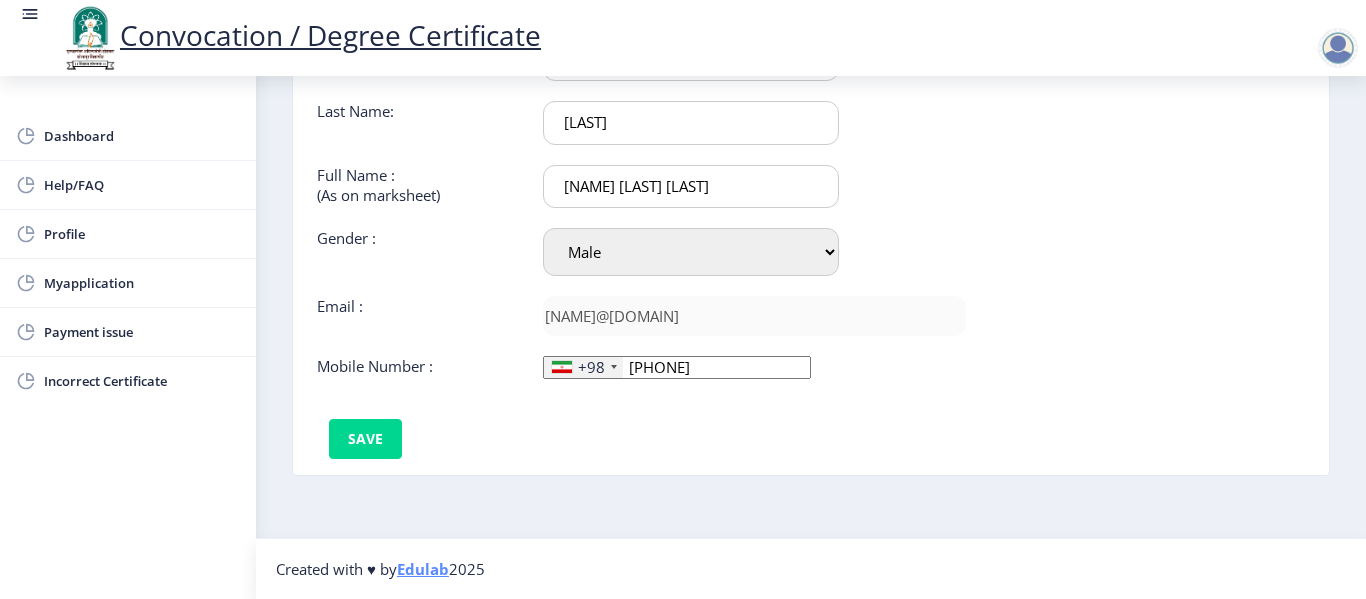 click on "+98" 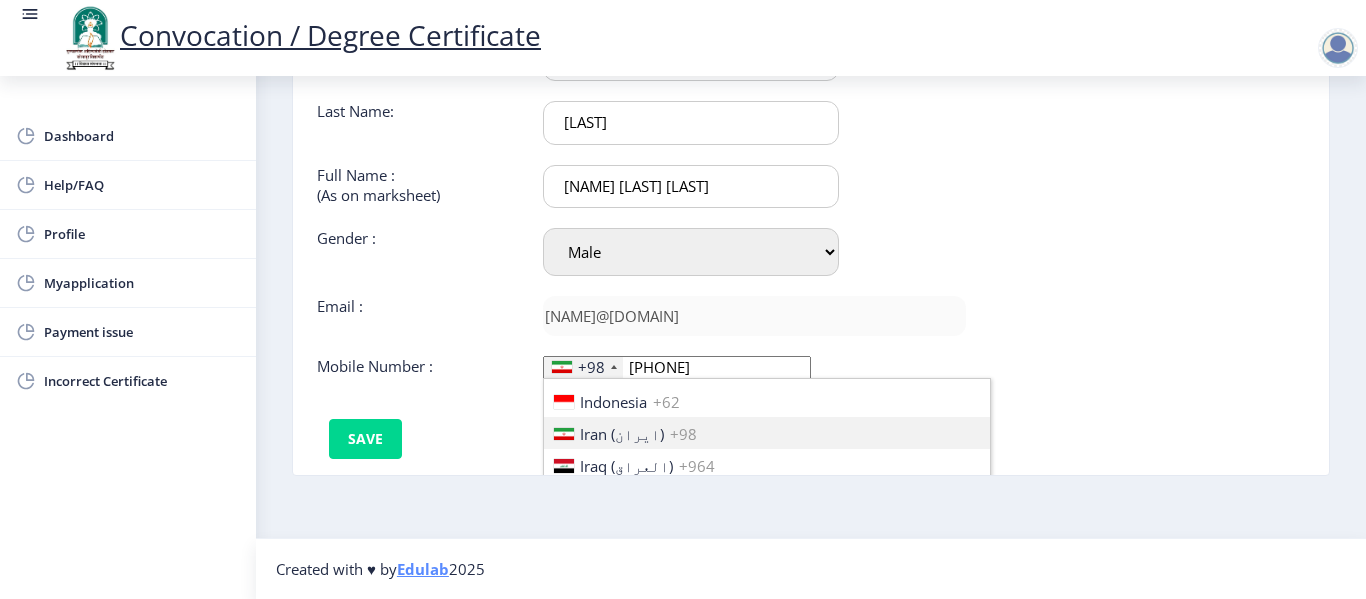 type 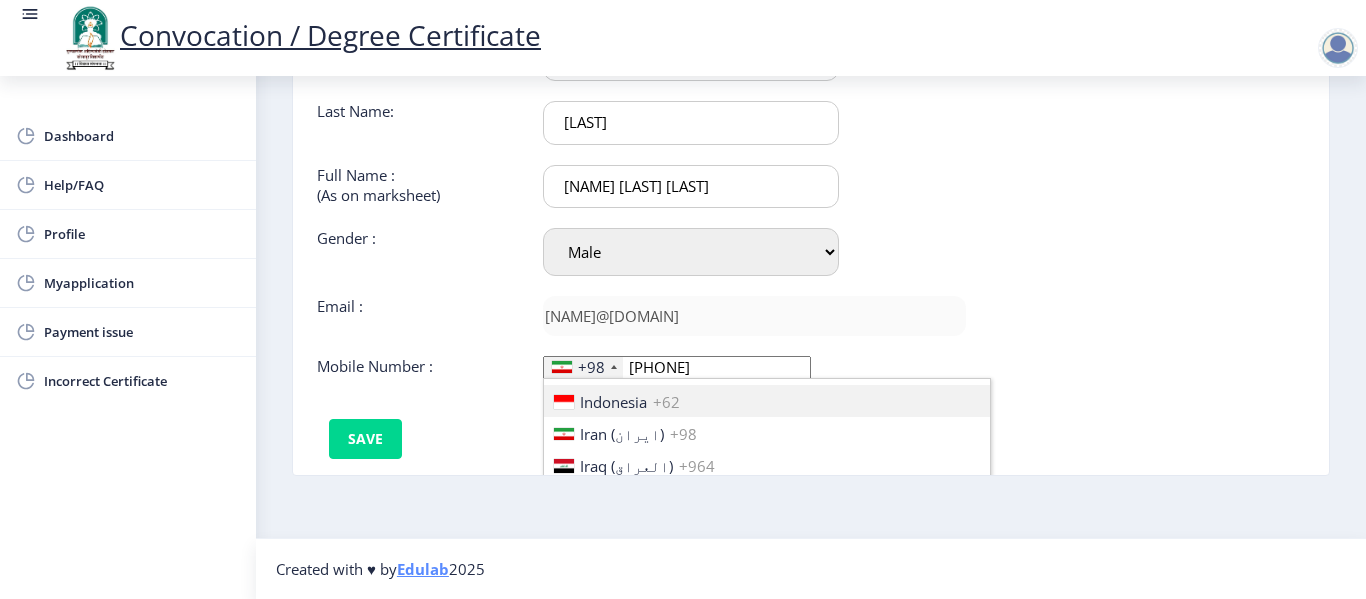 type 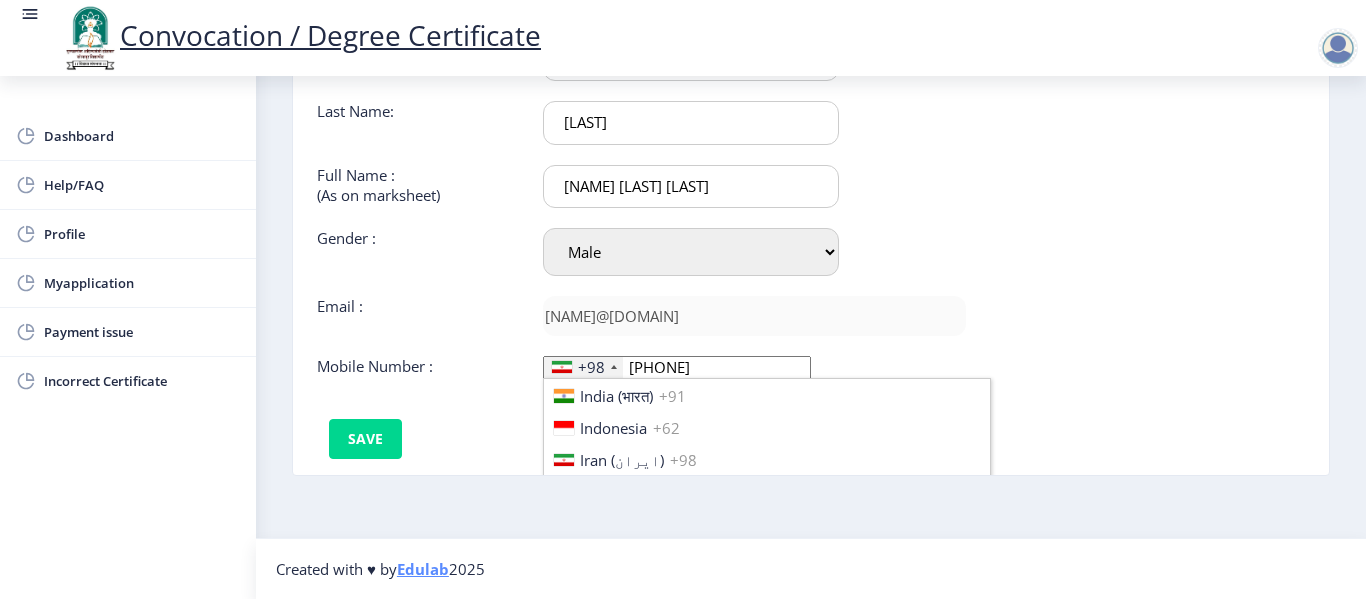 scroll, scrollTop: 3145, scrollLeft: 0, axis: vertical 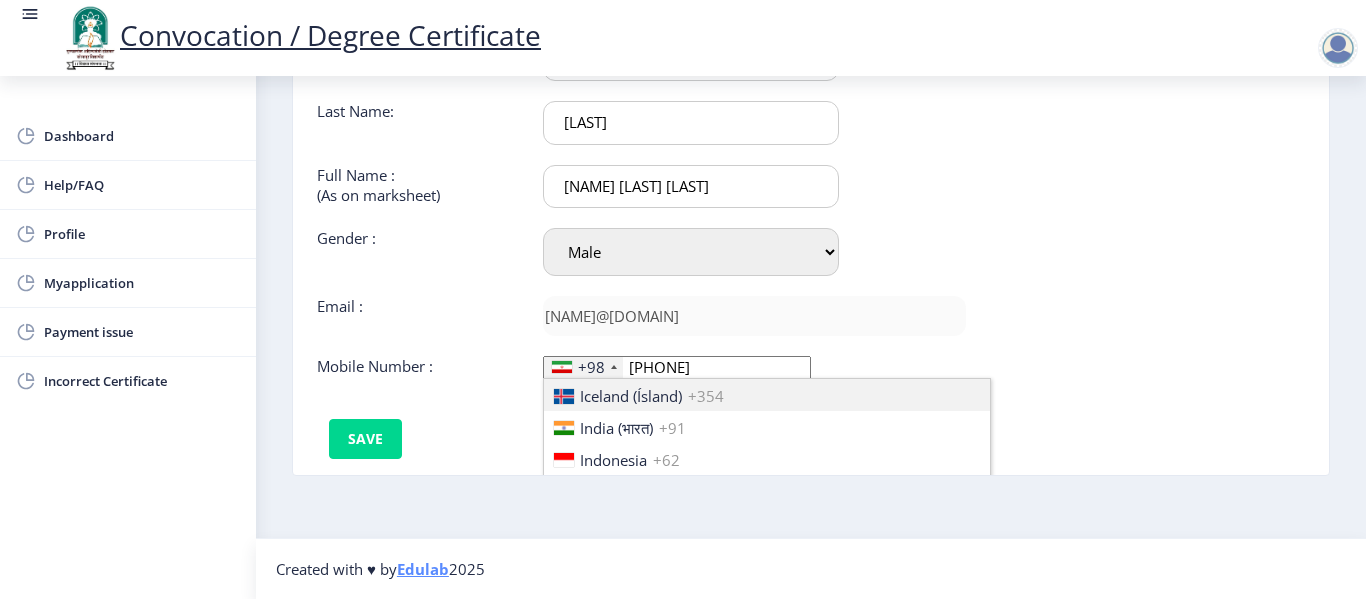 type 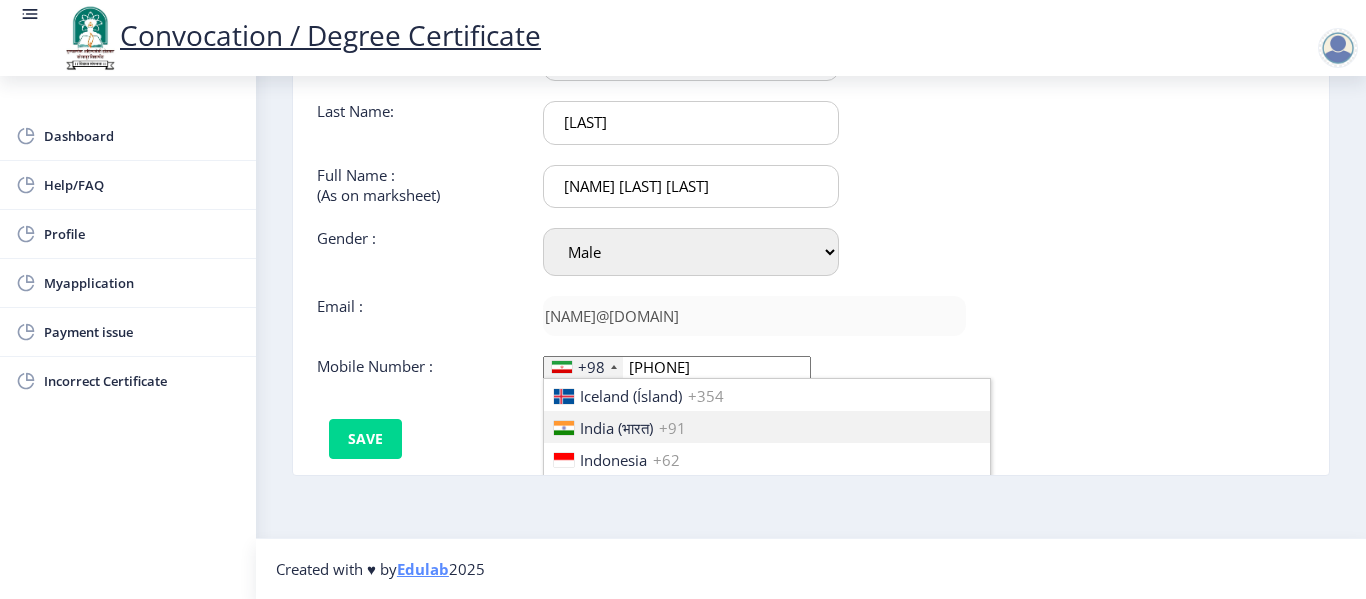 click on "India (भारत)" at bounding box center (616, 428) 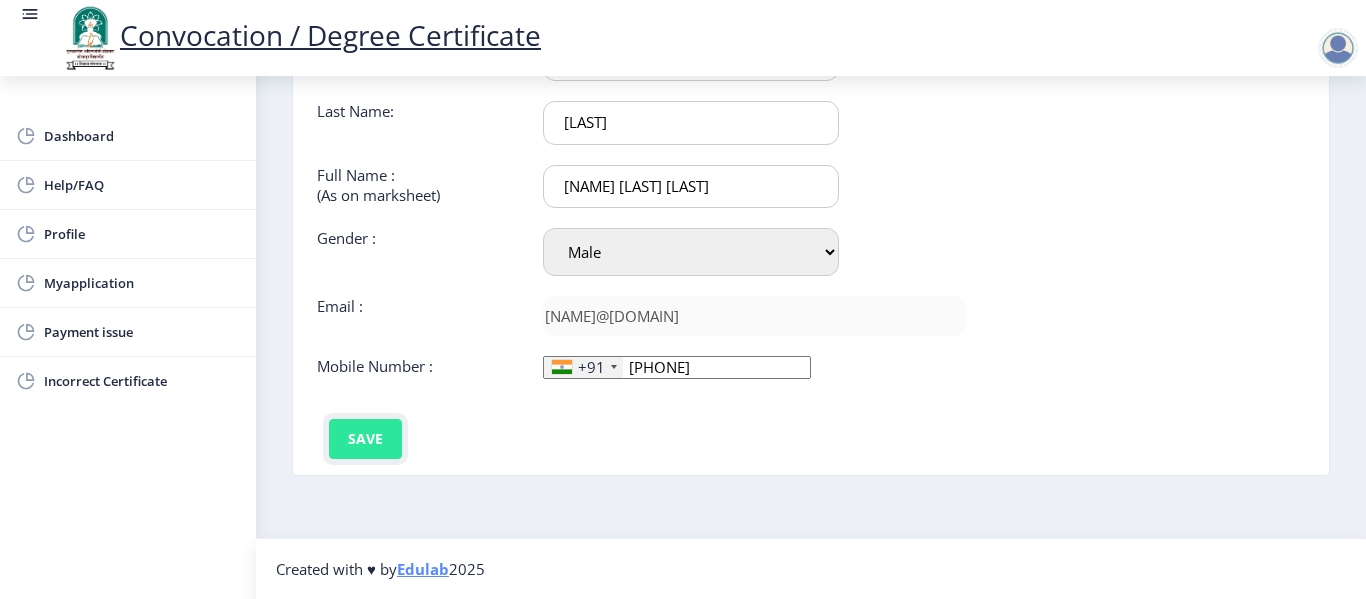 click on "Save" 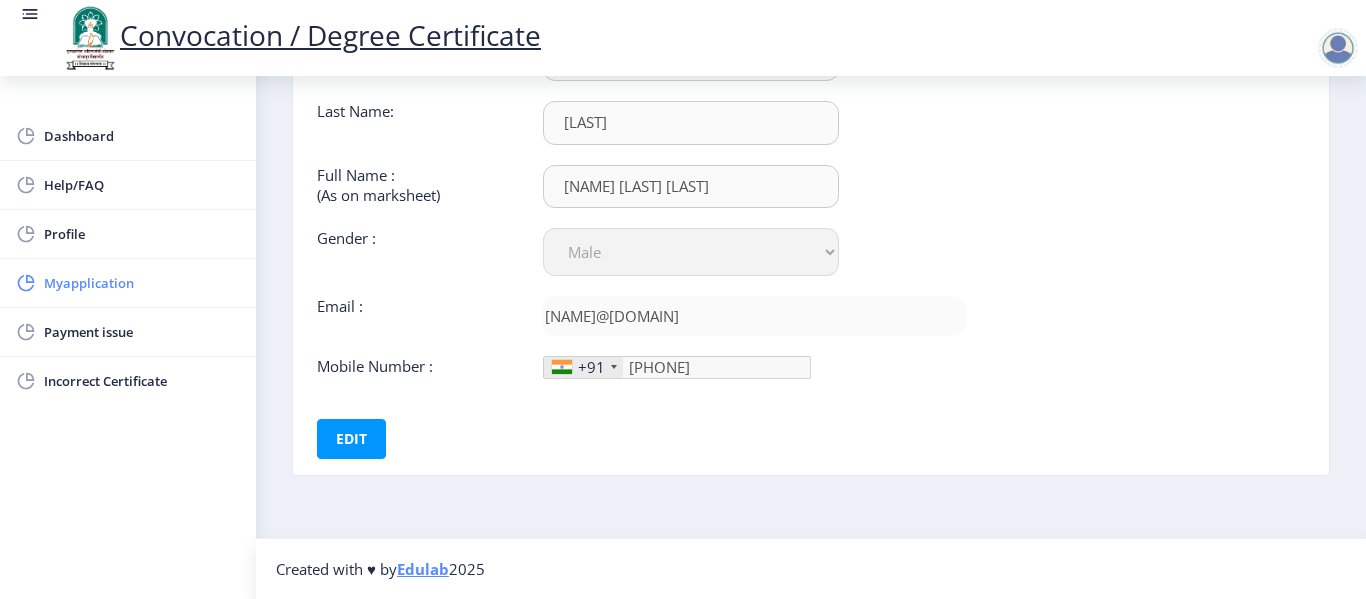 click on "Myapplication" 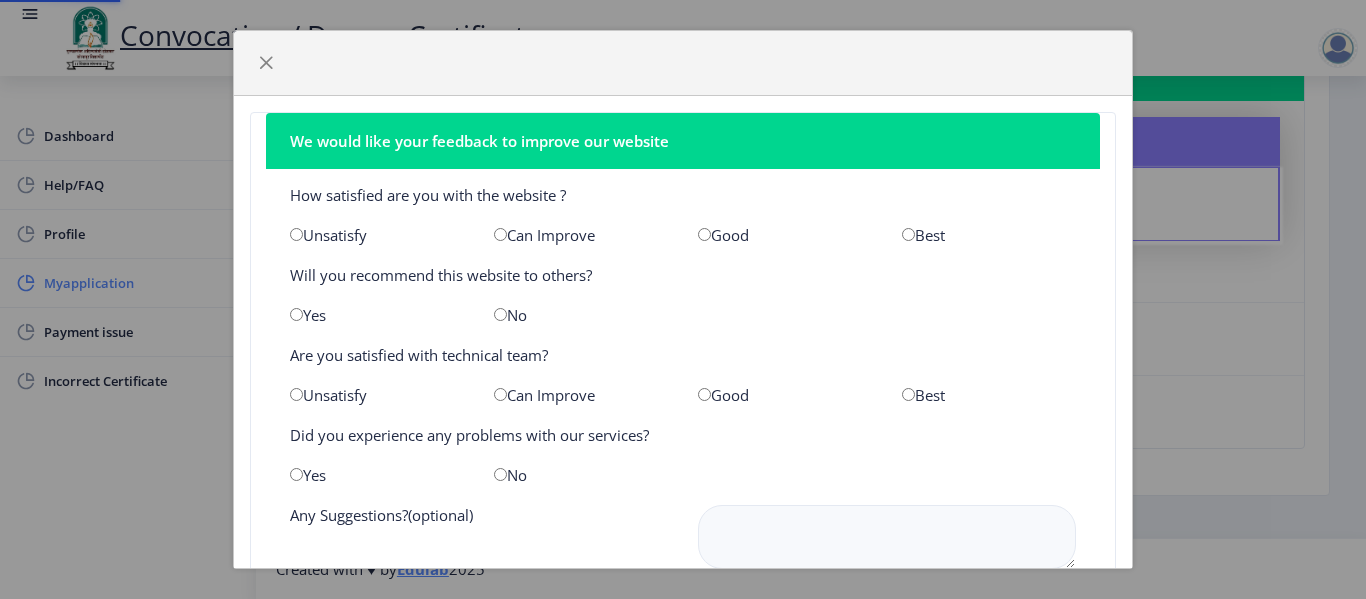 scroll, scrollTop: 0, scrollLeft: 0, axis: both 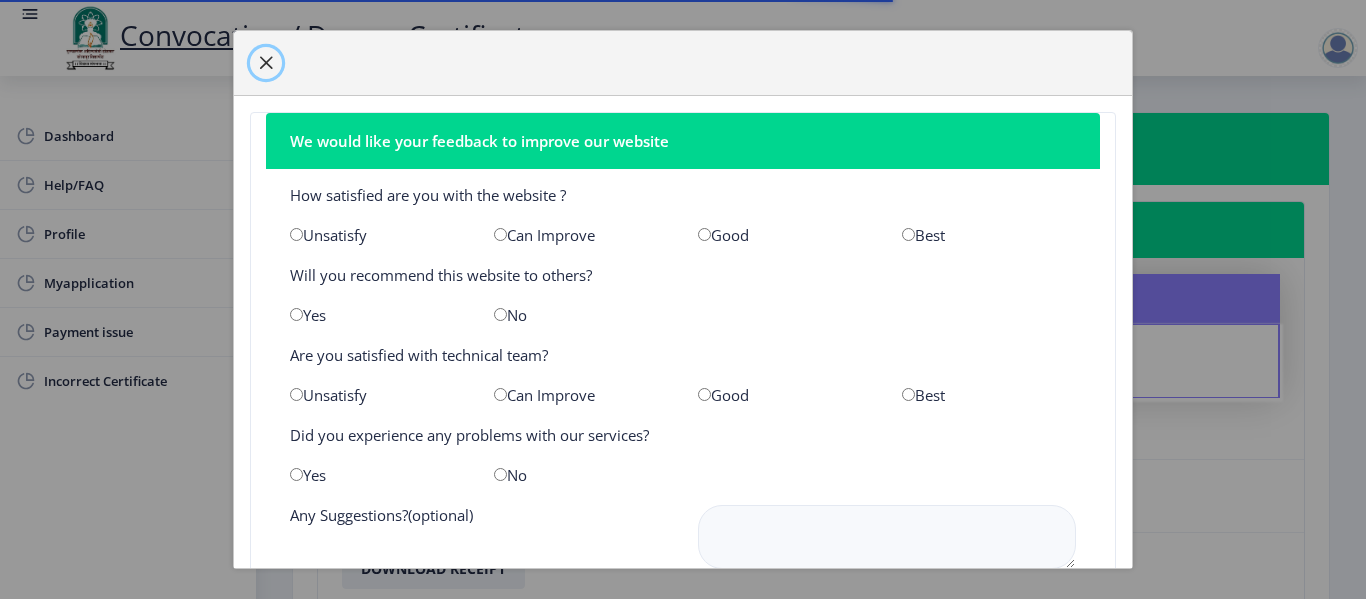 click 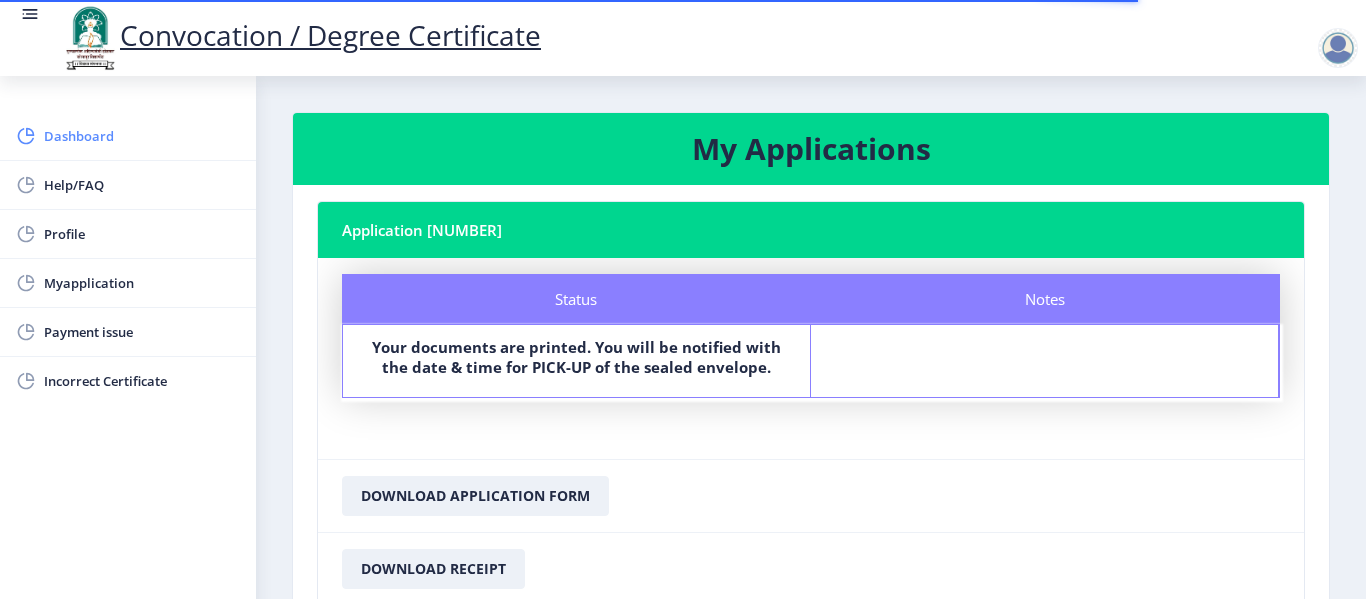 click on "Dashboard" 